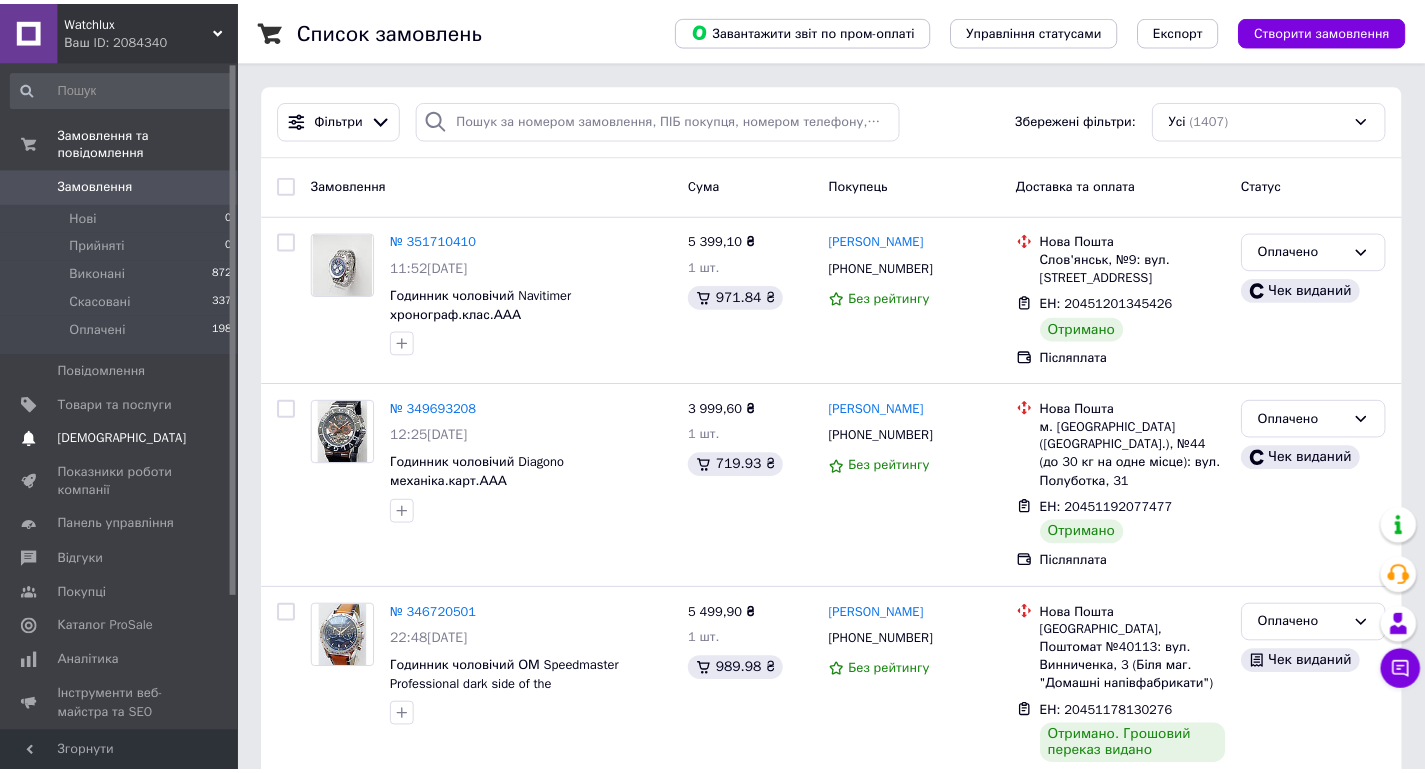 scroll, scrollTop: 0, scrollLeft: 0, axis: both 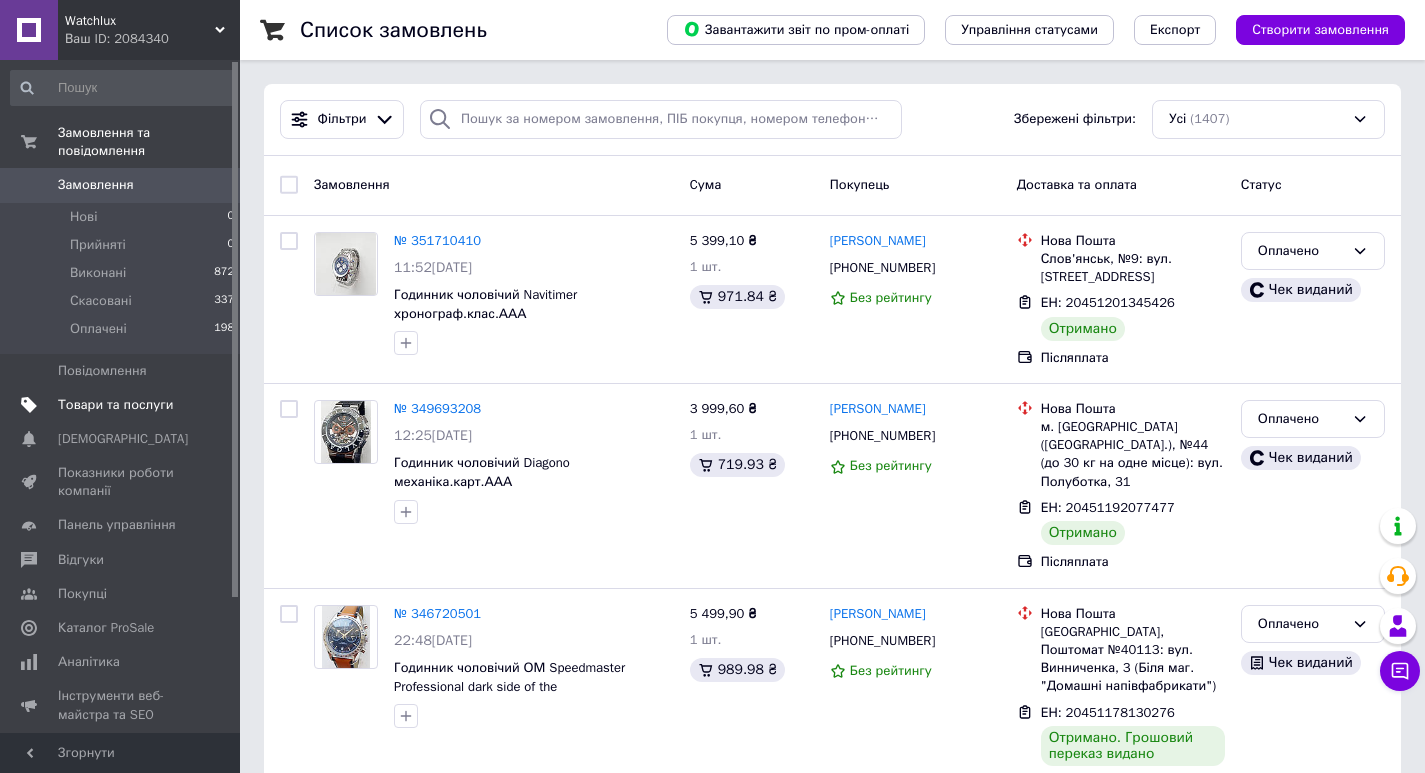click on "Товари та послуги" at bounding box center [115, 405] 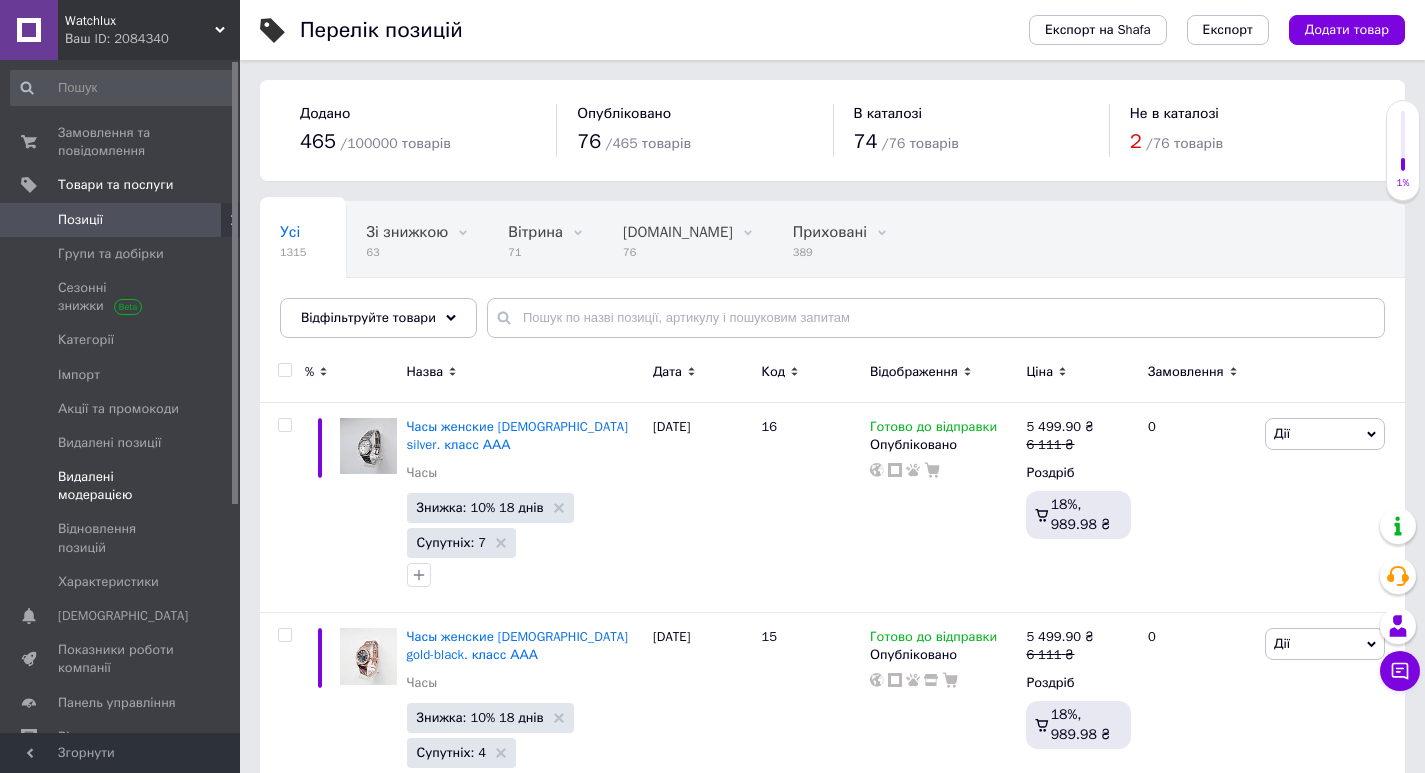 click on "Видалені модерацією" at bounding box center (121, 486) 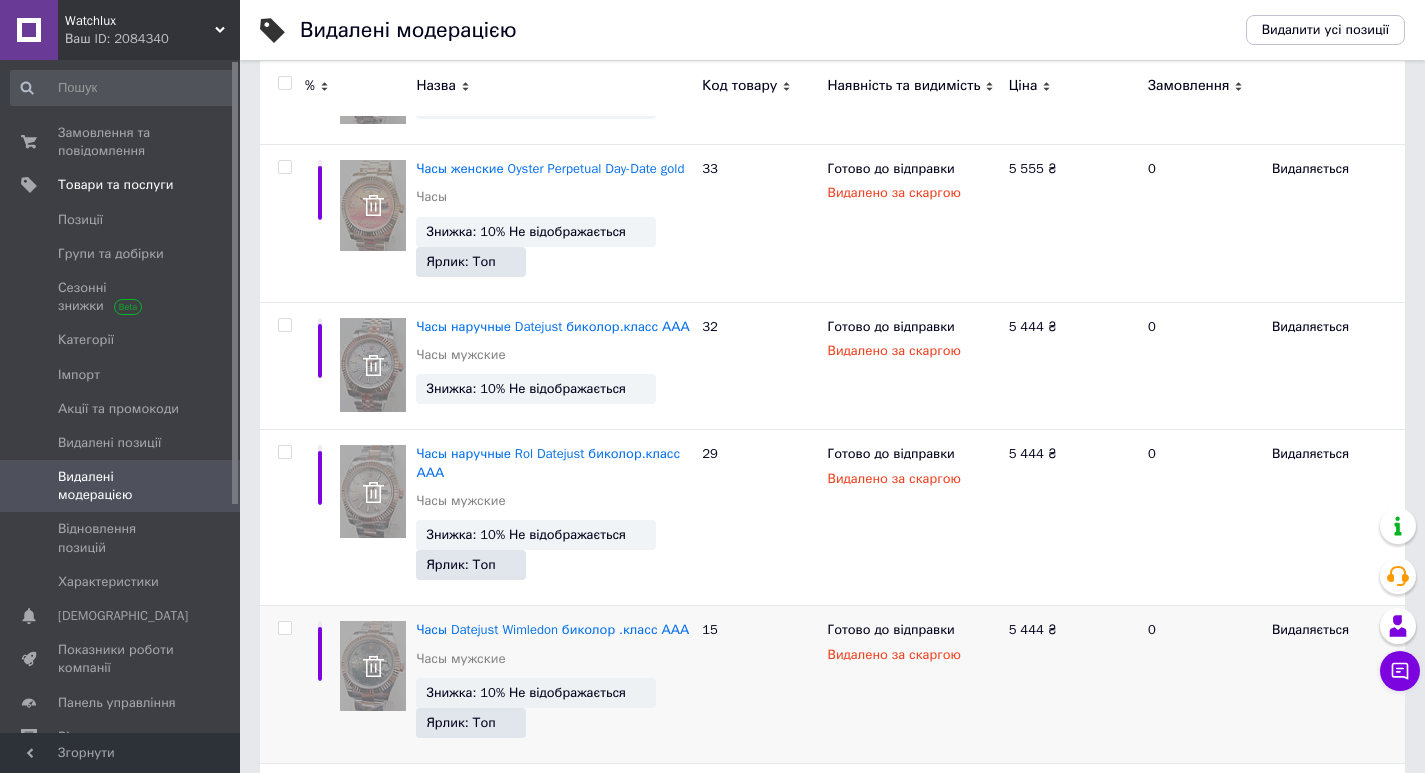 scroll, scrollTop: 916, scrollLeft: 0, axis: vertical 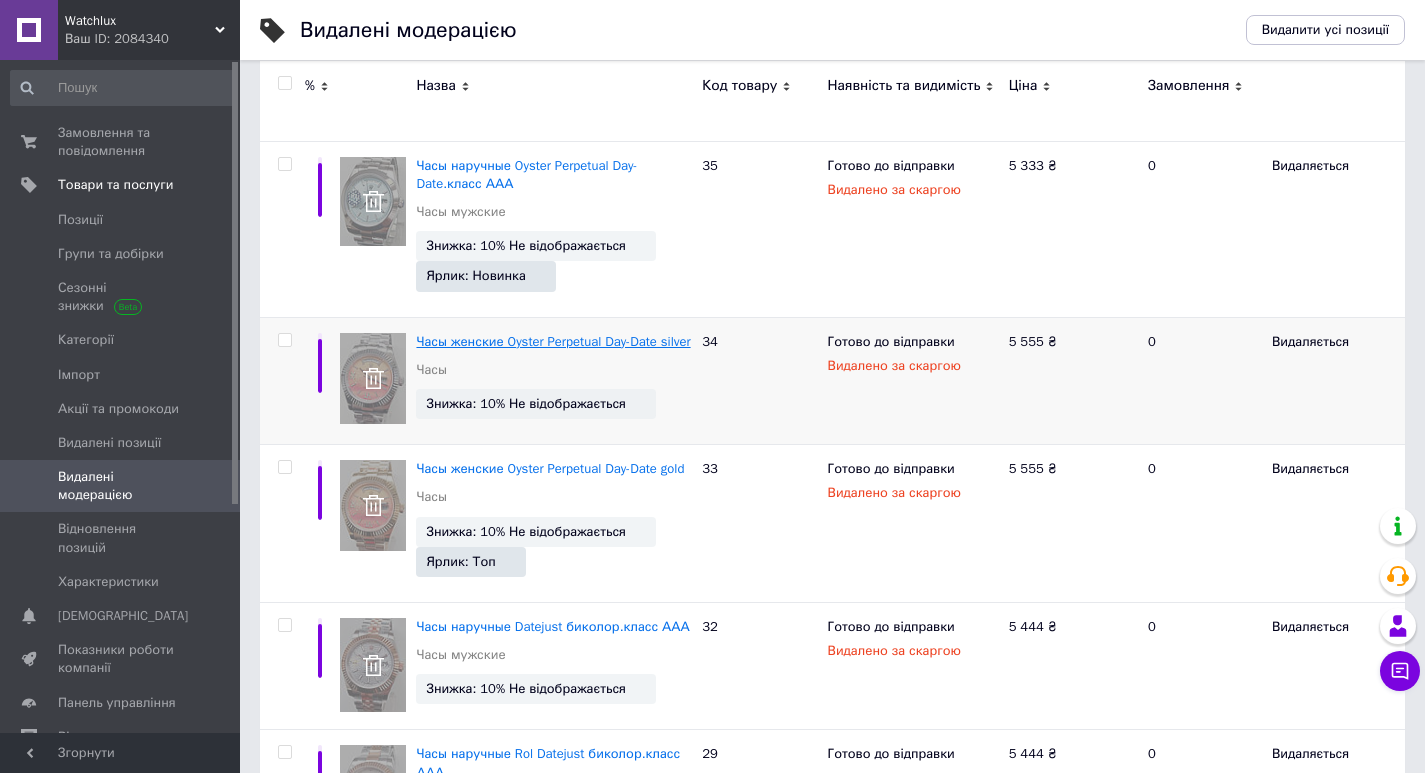 click on "Часы женские Oyster Perpetual Day-Date silver" at bounding box center (553, 341) 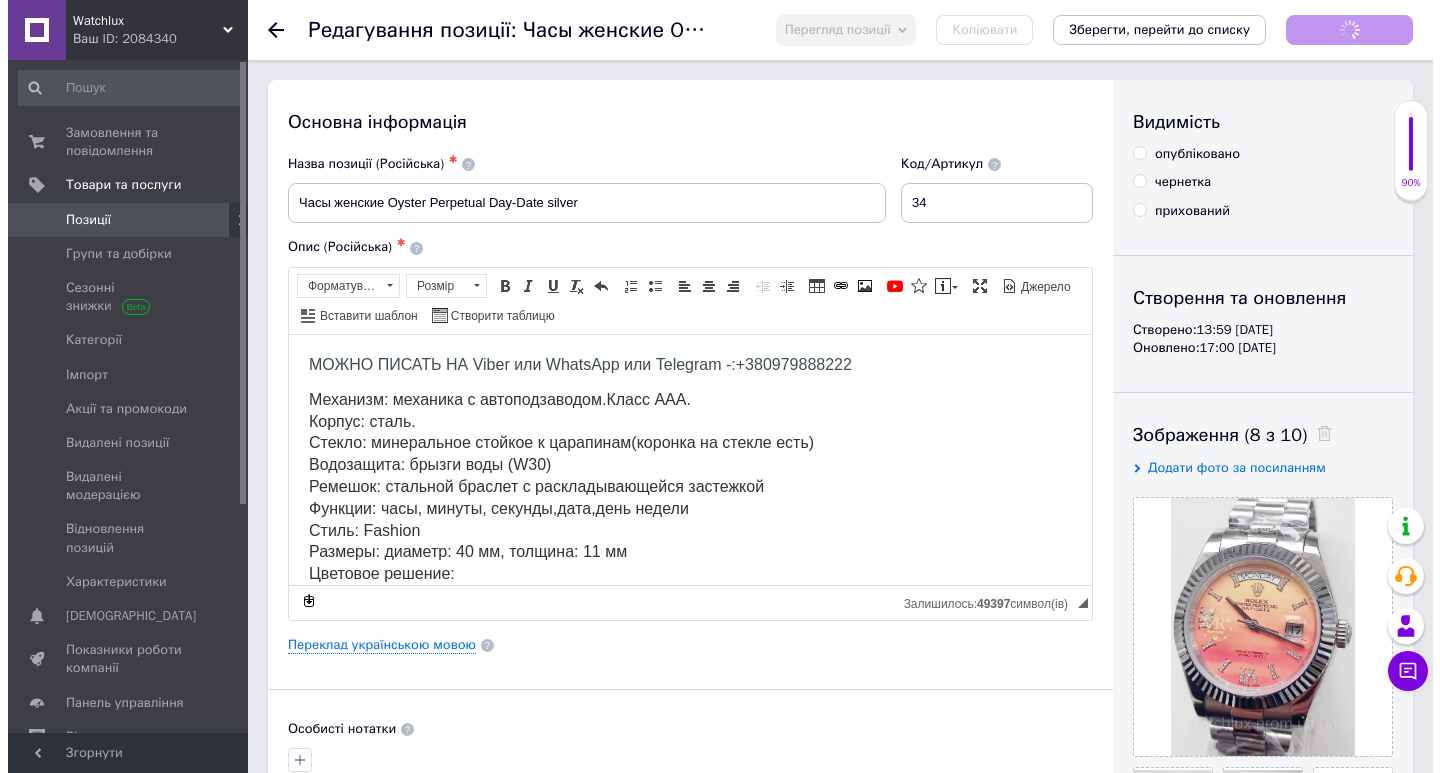 scroll, scrollTop: 0, scrollLeft: 0, axis: both 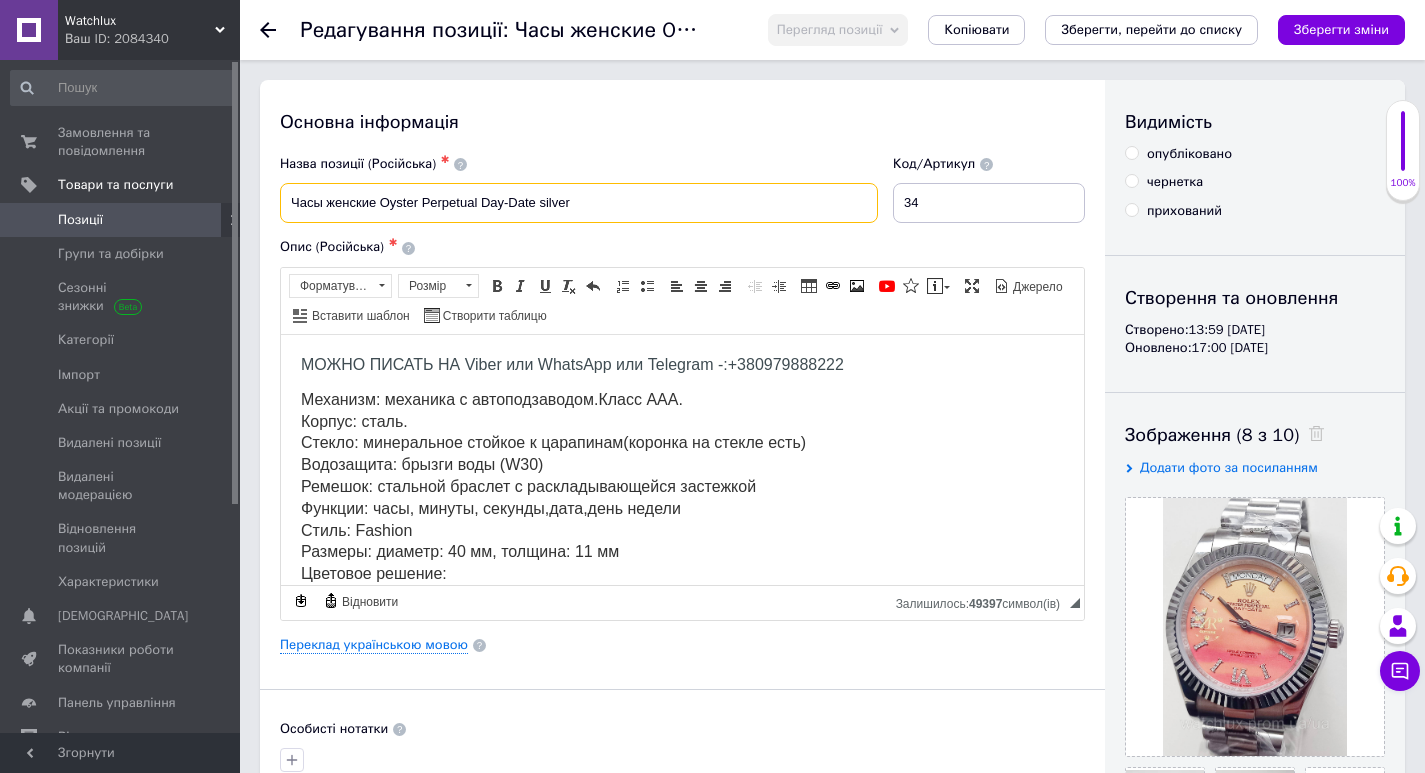 drag, startPoint x: 534, startPoint y: 206, endPoint x: 482, endPoint y: 202, distance: 52.153618 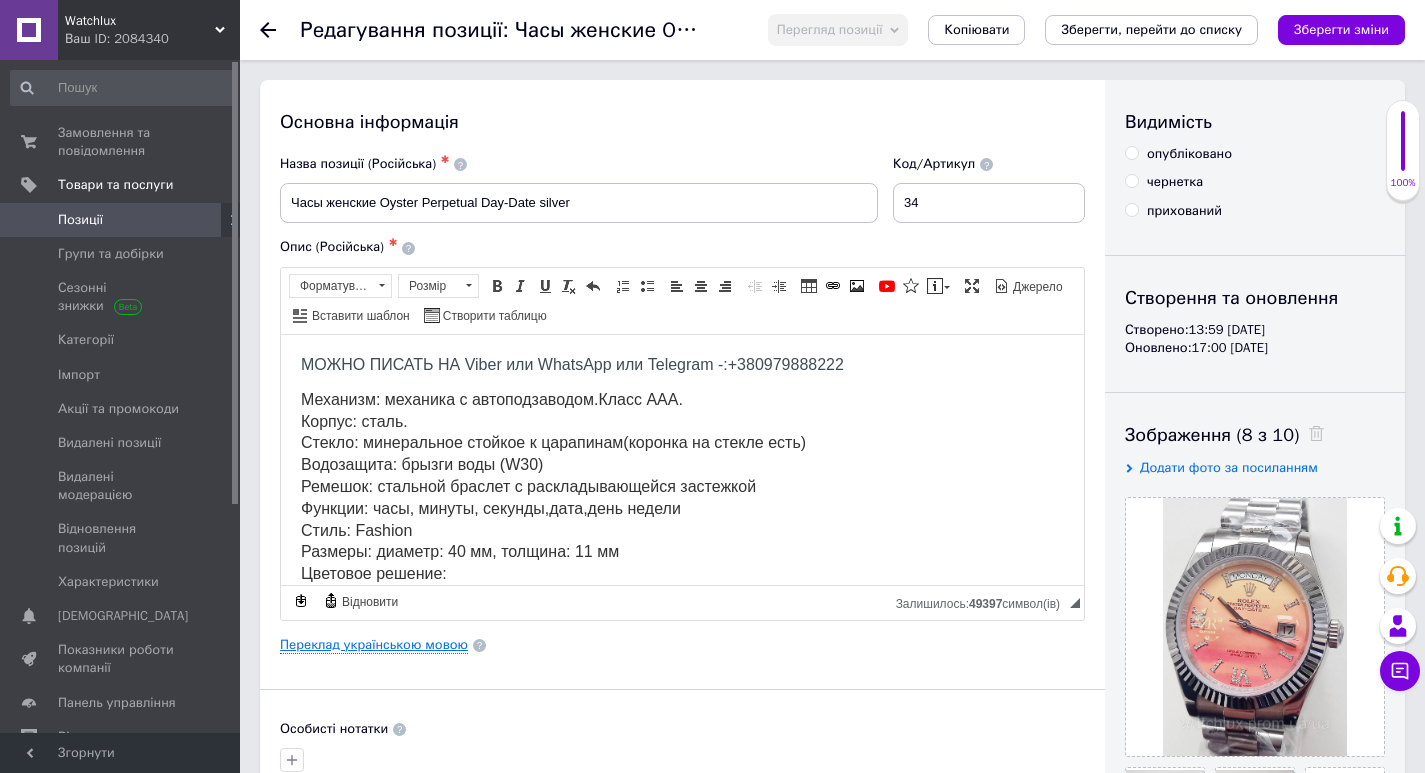 click on "Переклад українською мовою" at bounding box center (374, 645) 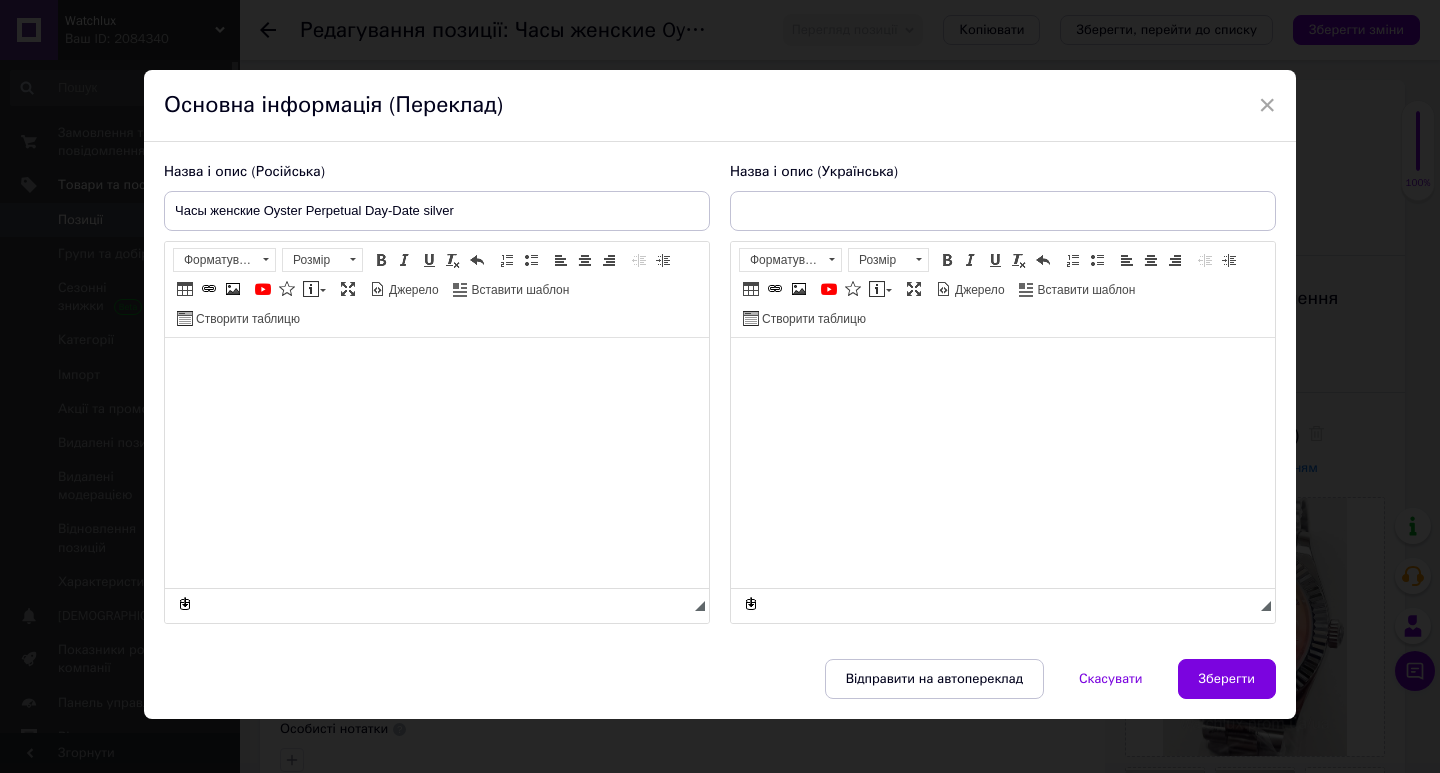 type on "Годинник жіночий Oyster Perpetual Day-Date silver" 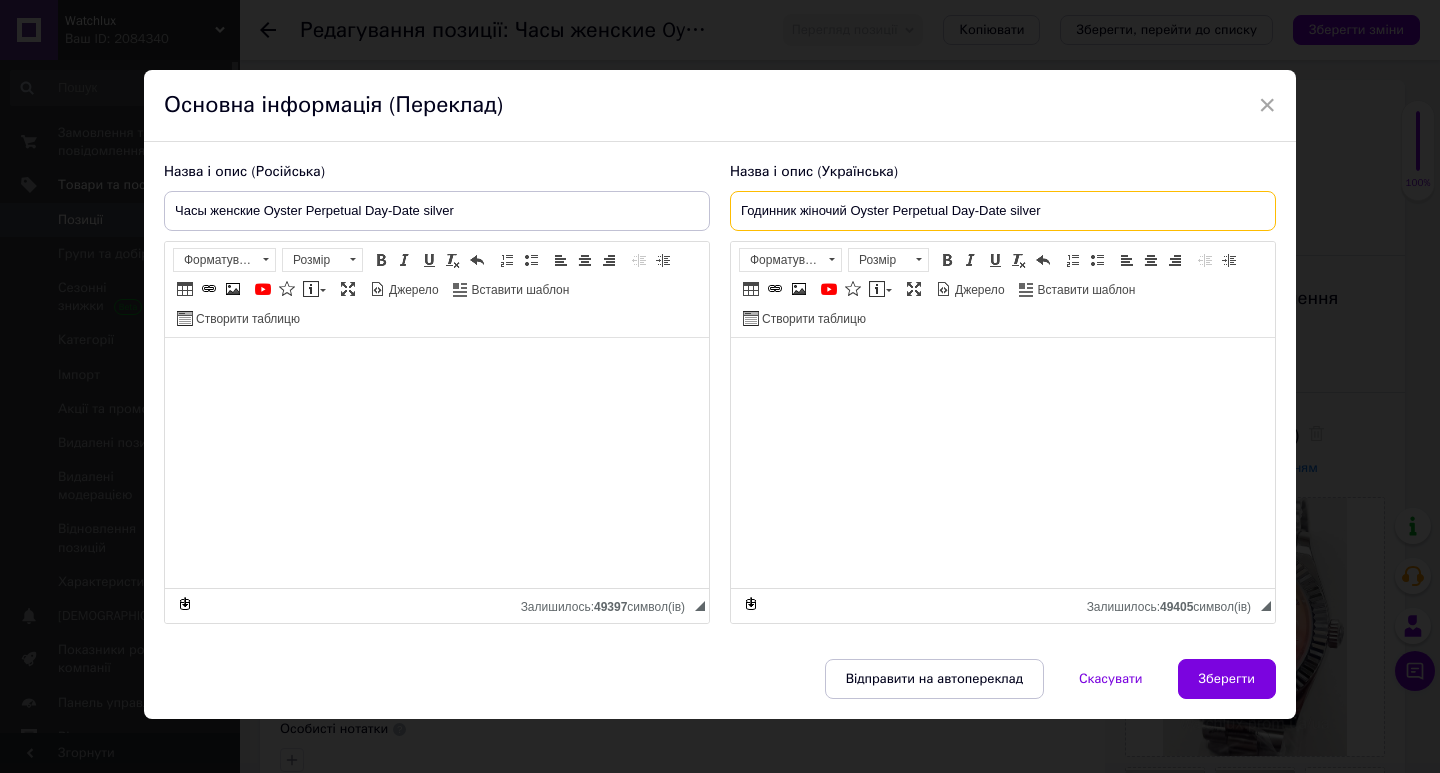 drag, startPoint x: 1044, startPoint y: 210, endPoint x: 770, endPoint y: 205, distance: 274.04562 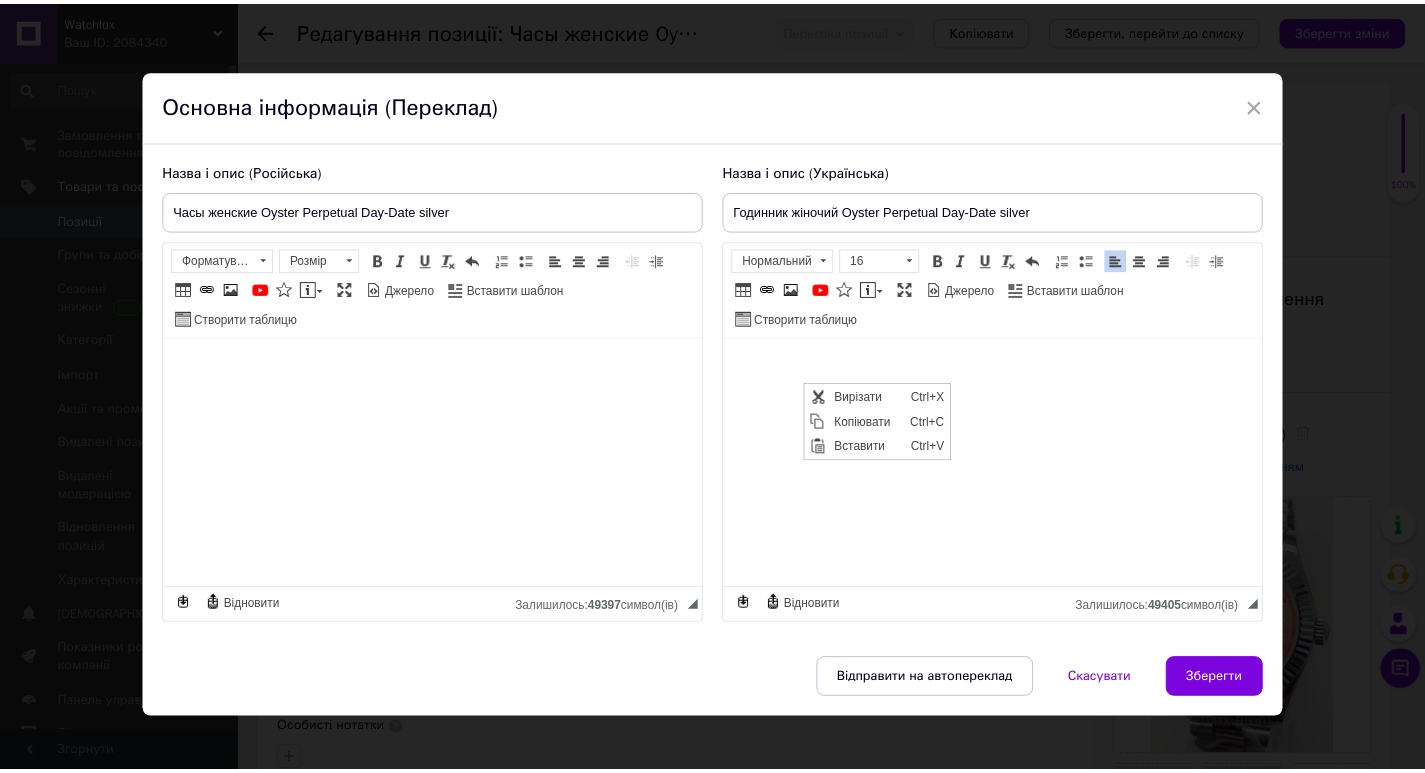 scroll, scrollTop: 0, scrollLeft: 0, axis: both 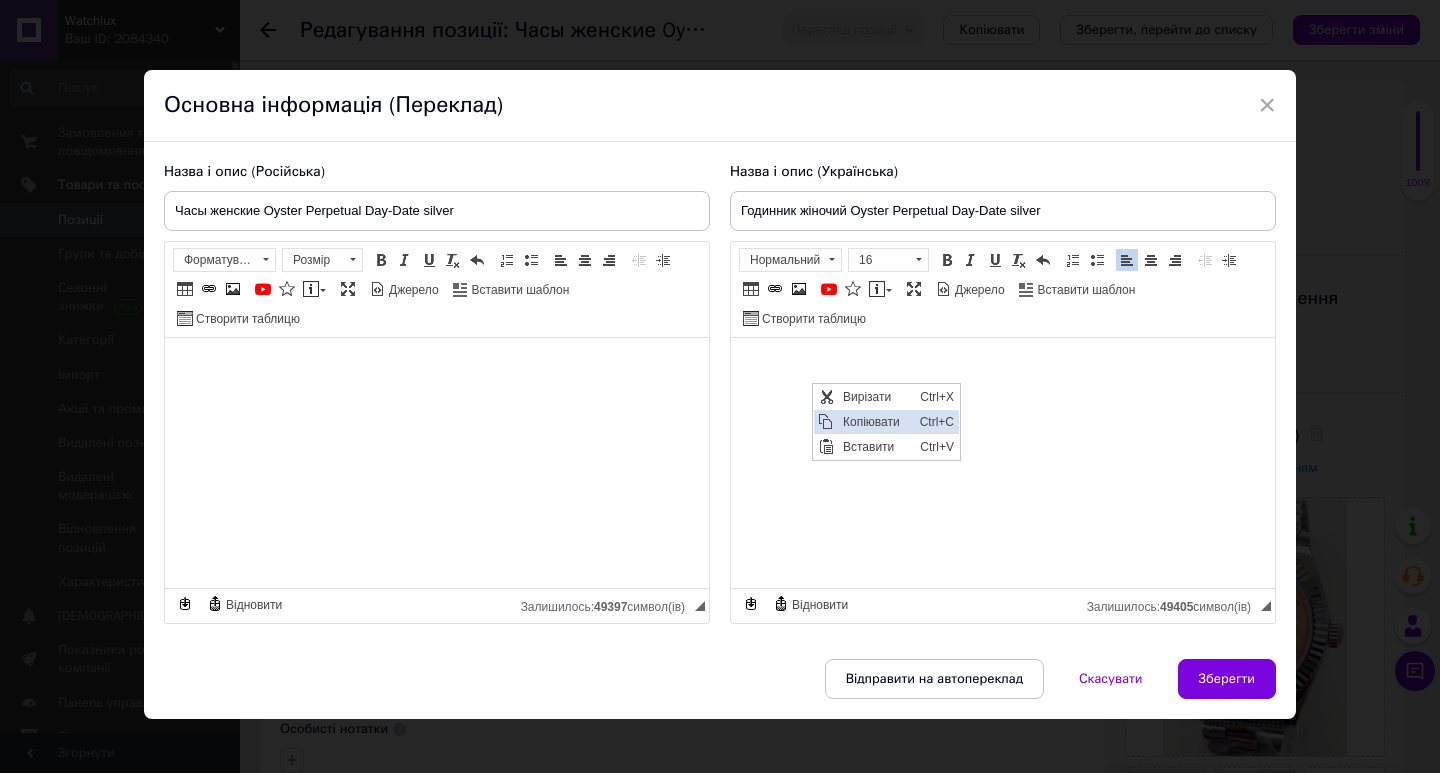 click on "Копіювати" at bounding box center (876, 422) 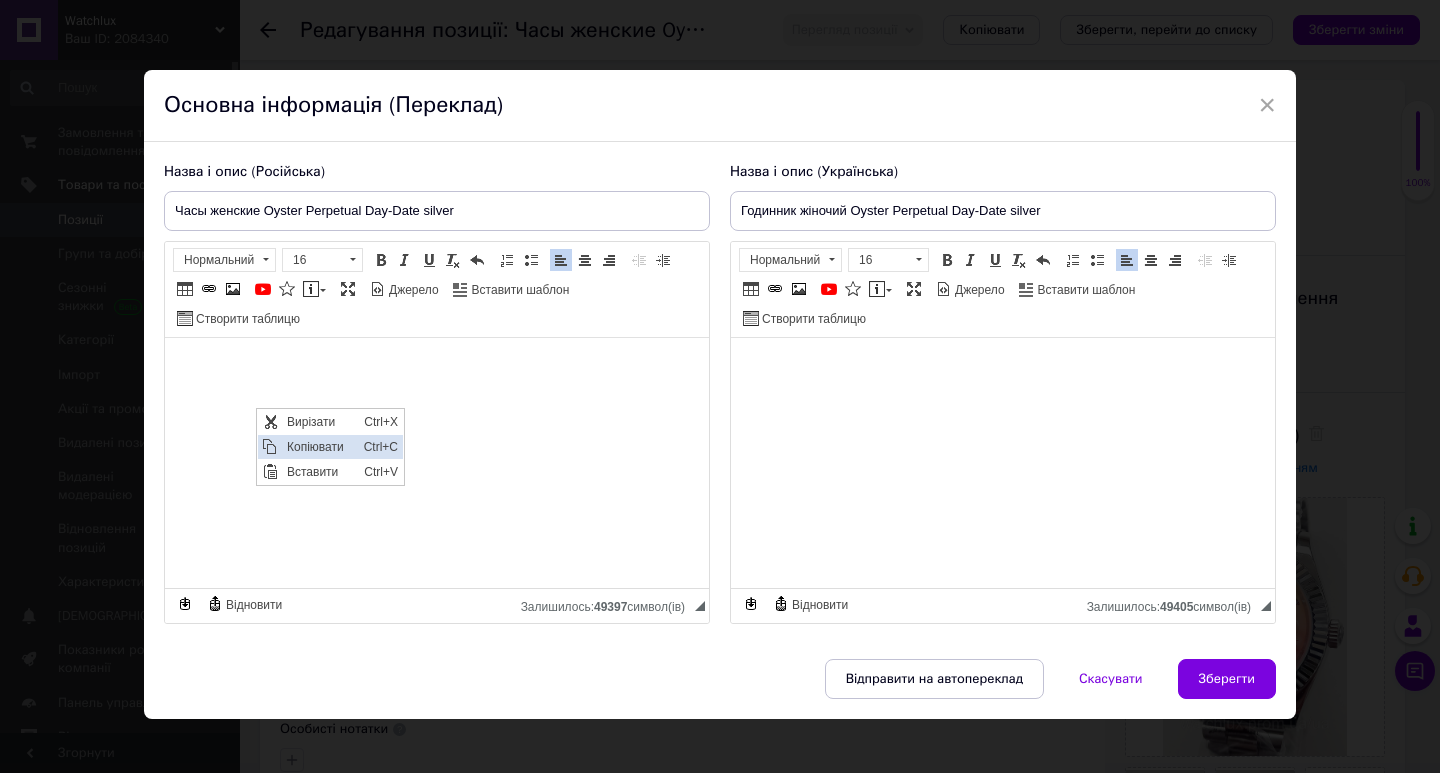 click on "Копіювати" at bounding box center (320, 447) 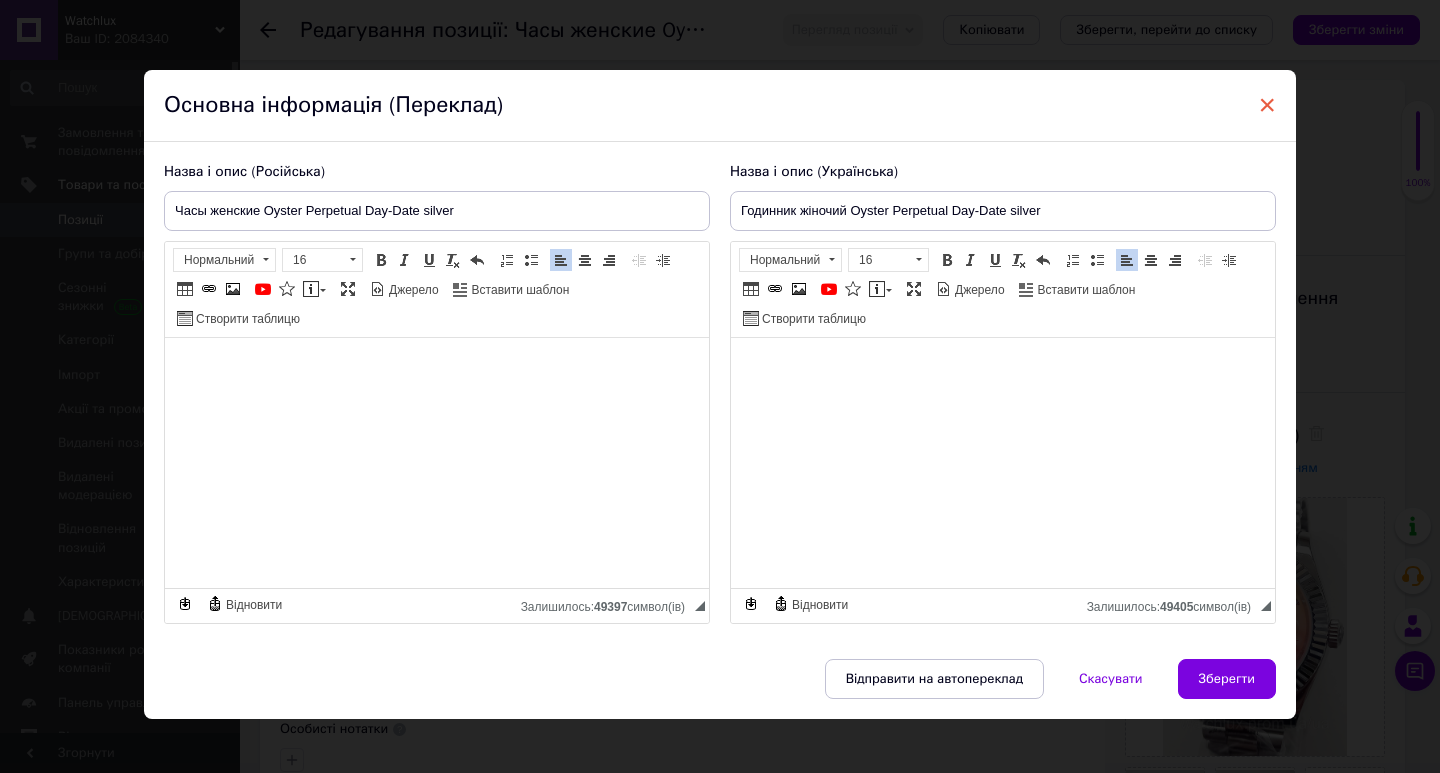 click on "×" at bounding box center (1267, 105) 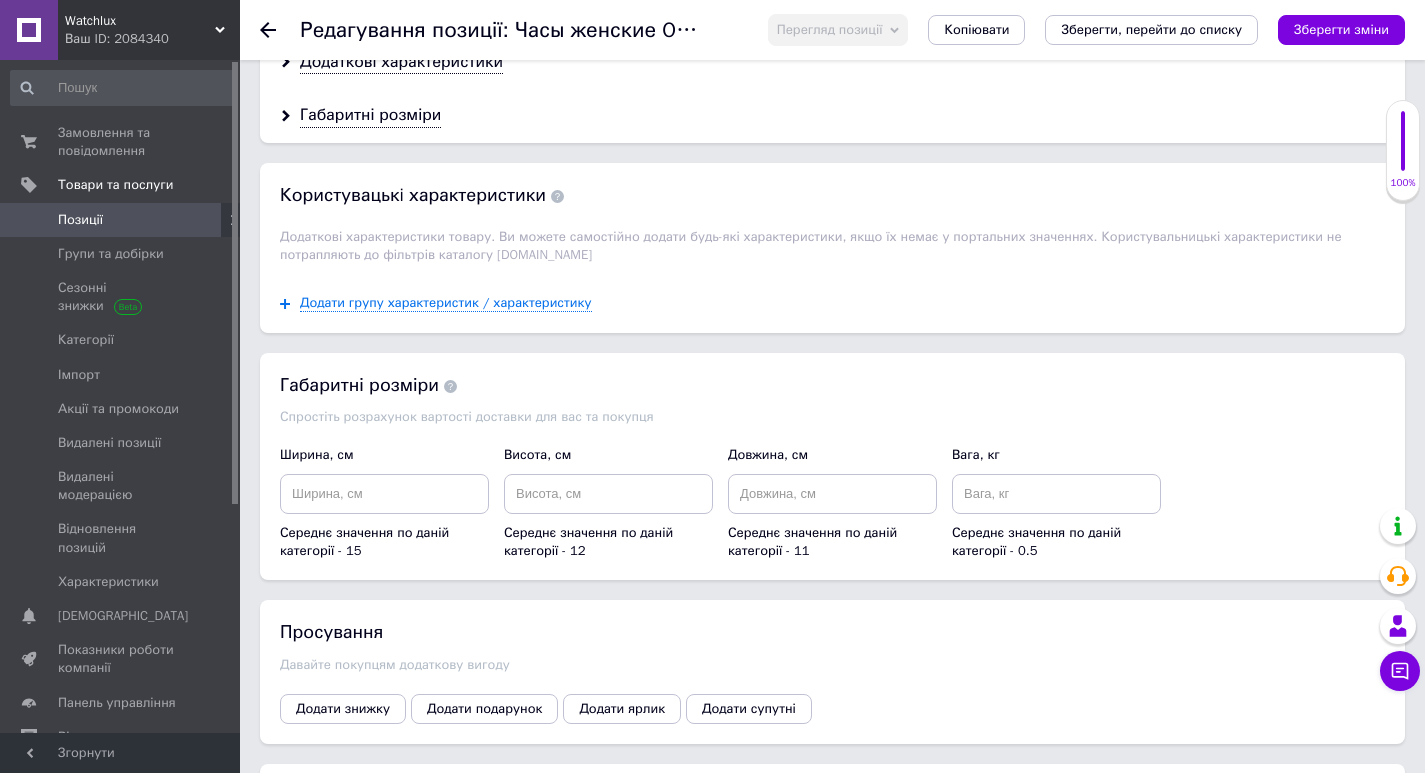scroll, scrollTop: 1600, scrollLeft: 0, axis: vertical 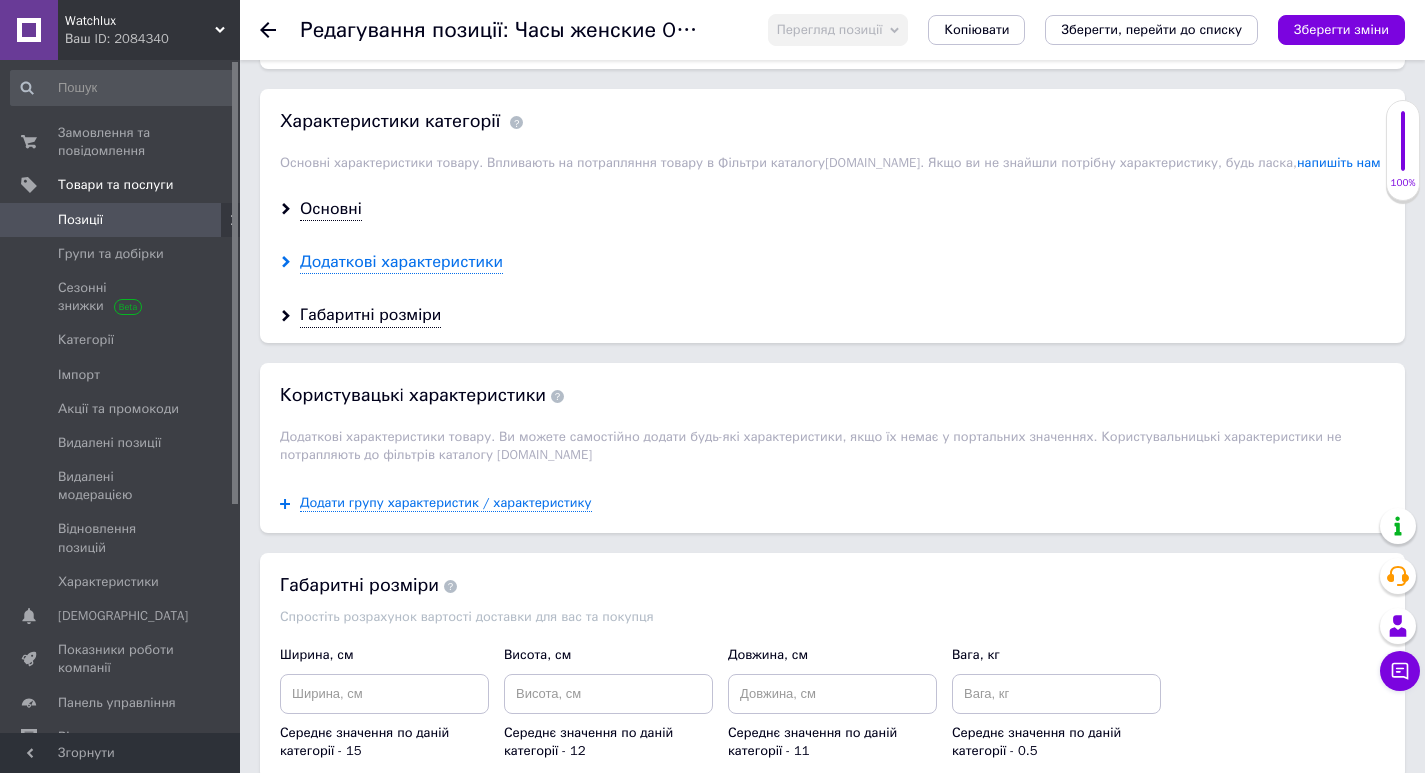 click on "Додаткові характеристики" at bounding box center (401, 262) 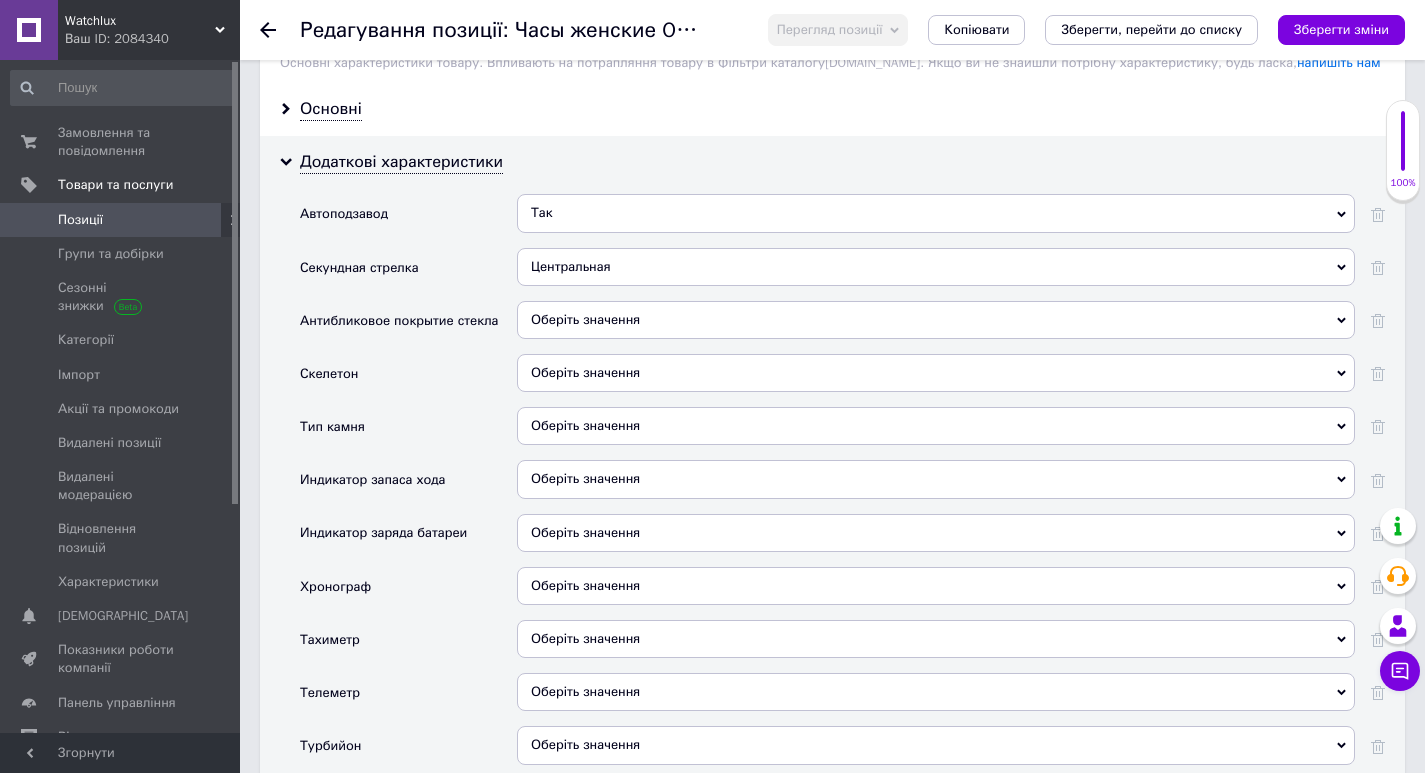 scroll, scrollTop: 2200, scrollLeft: 0, axis: vertical 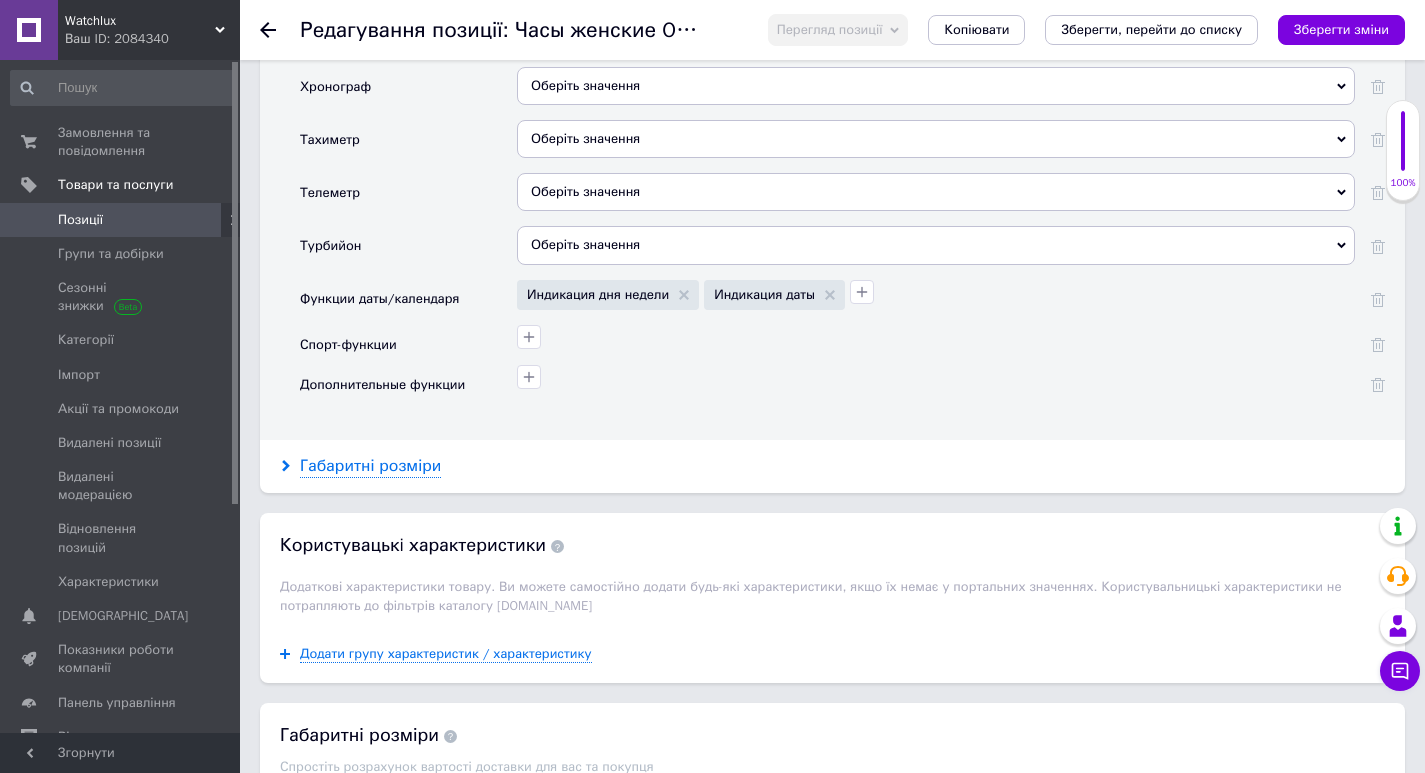 click on "Габаритні розміри" at bounding box center (370, 466) 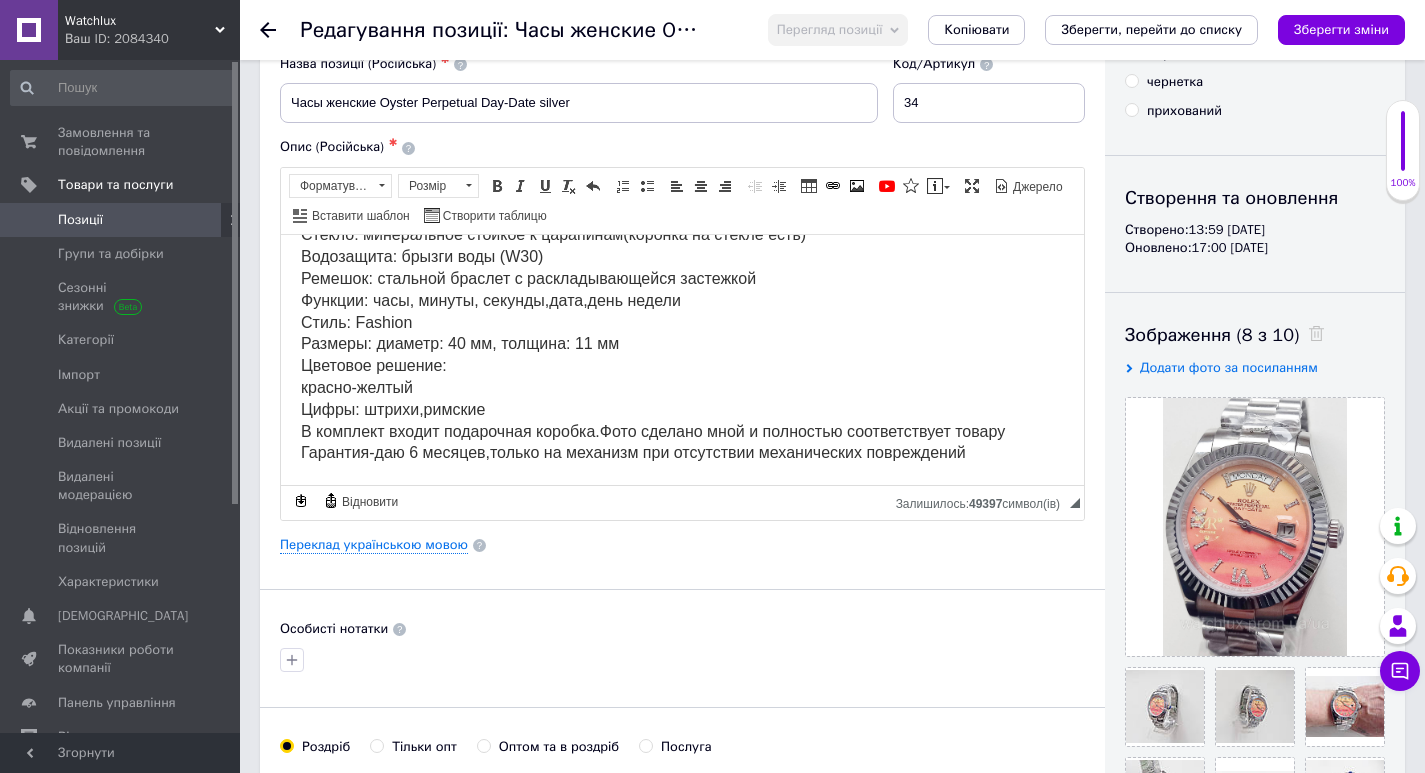 scroll, scrollTop: 0, scrollLeft: 0, axis: both 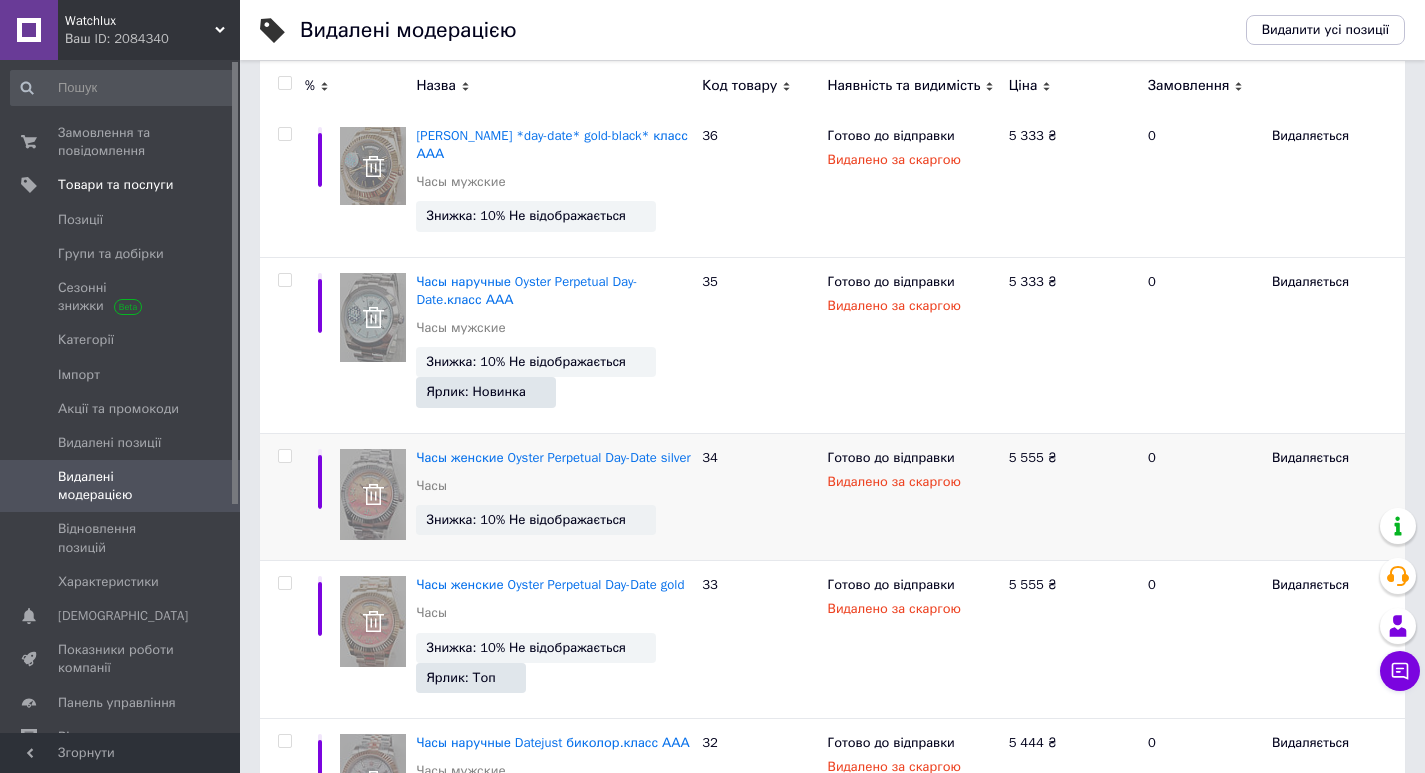 click at bounding box center [284, 456] 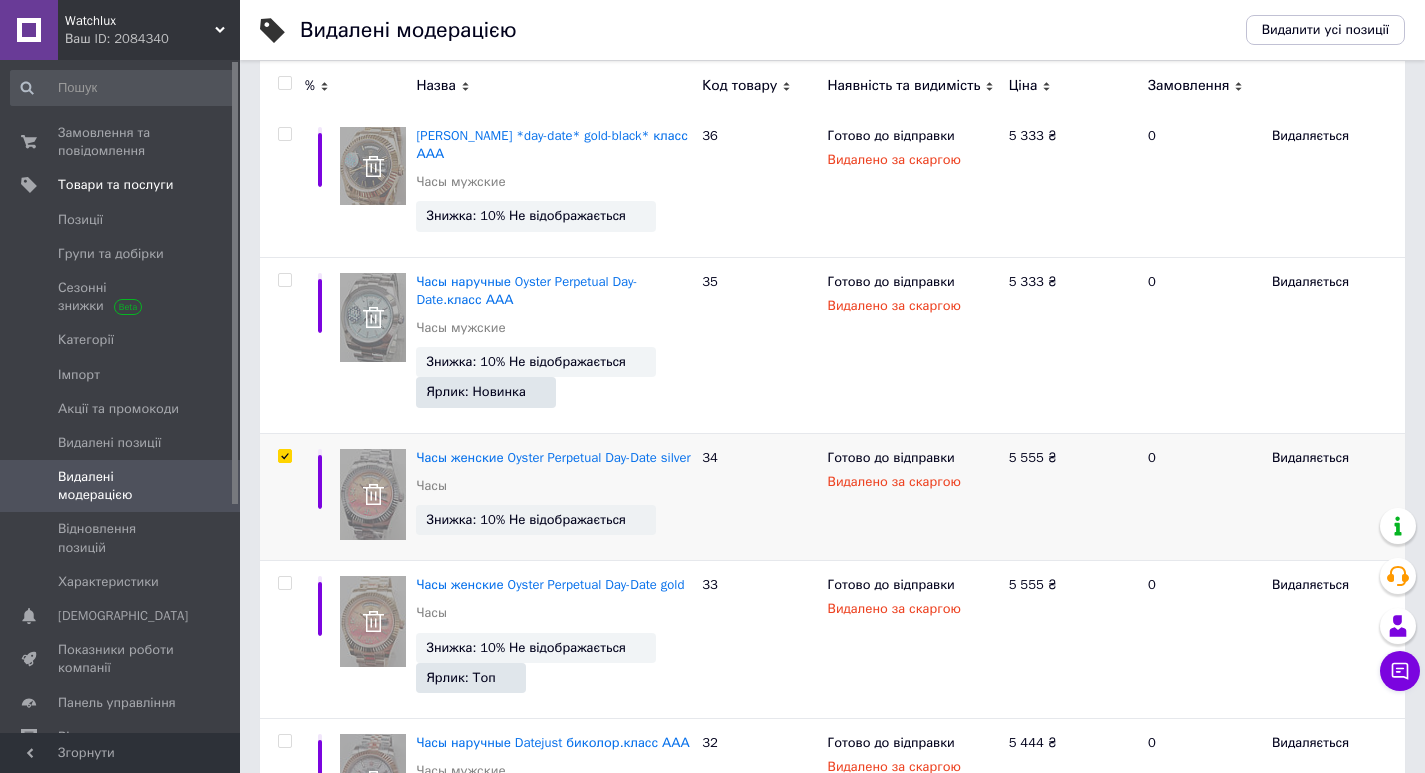 checkbox on "true" 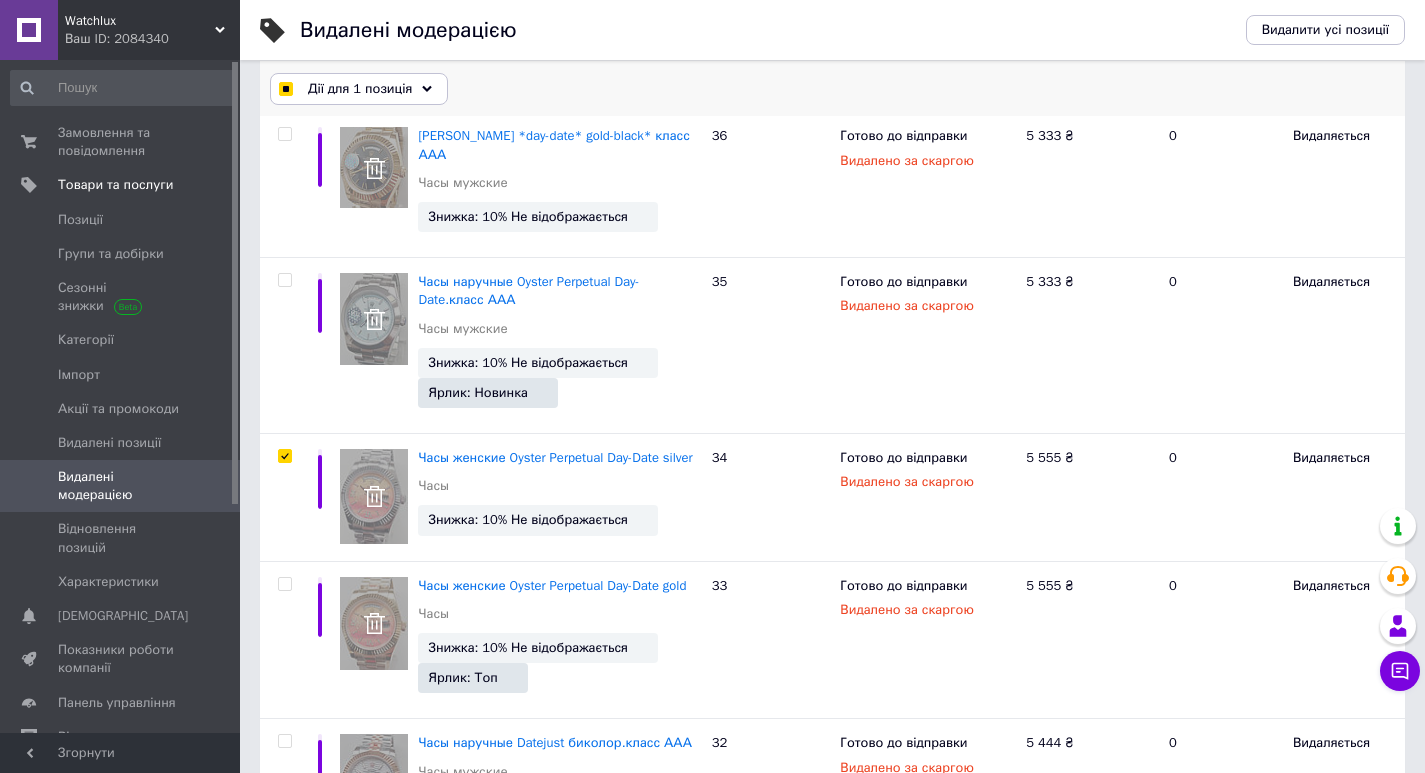 click on "Дії для 1 позиція" at bounding box center (359, 89) 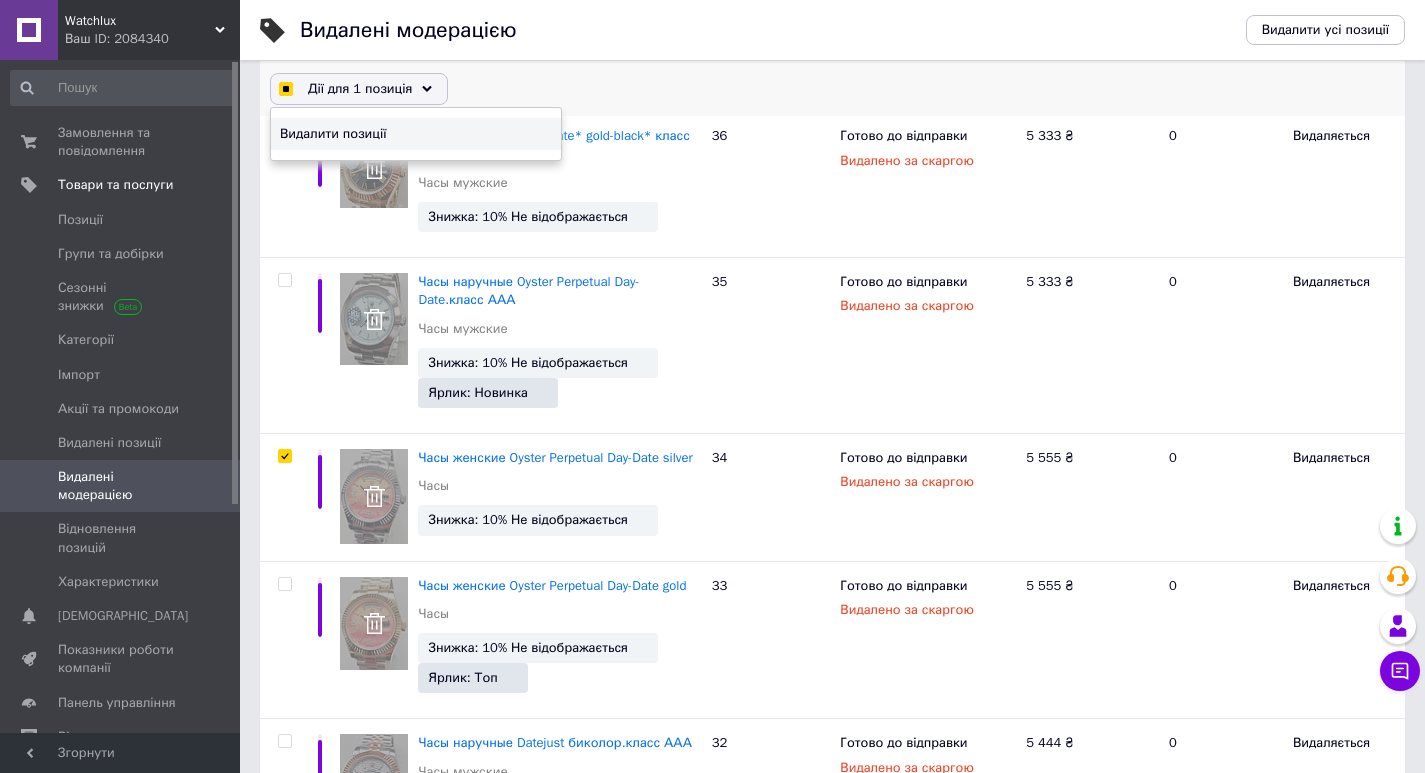 checkbox on "true" 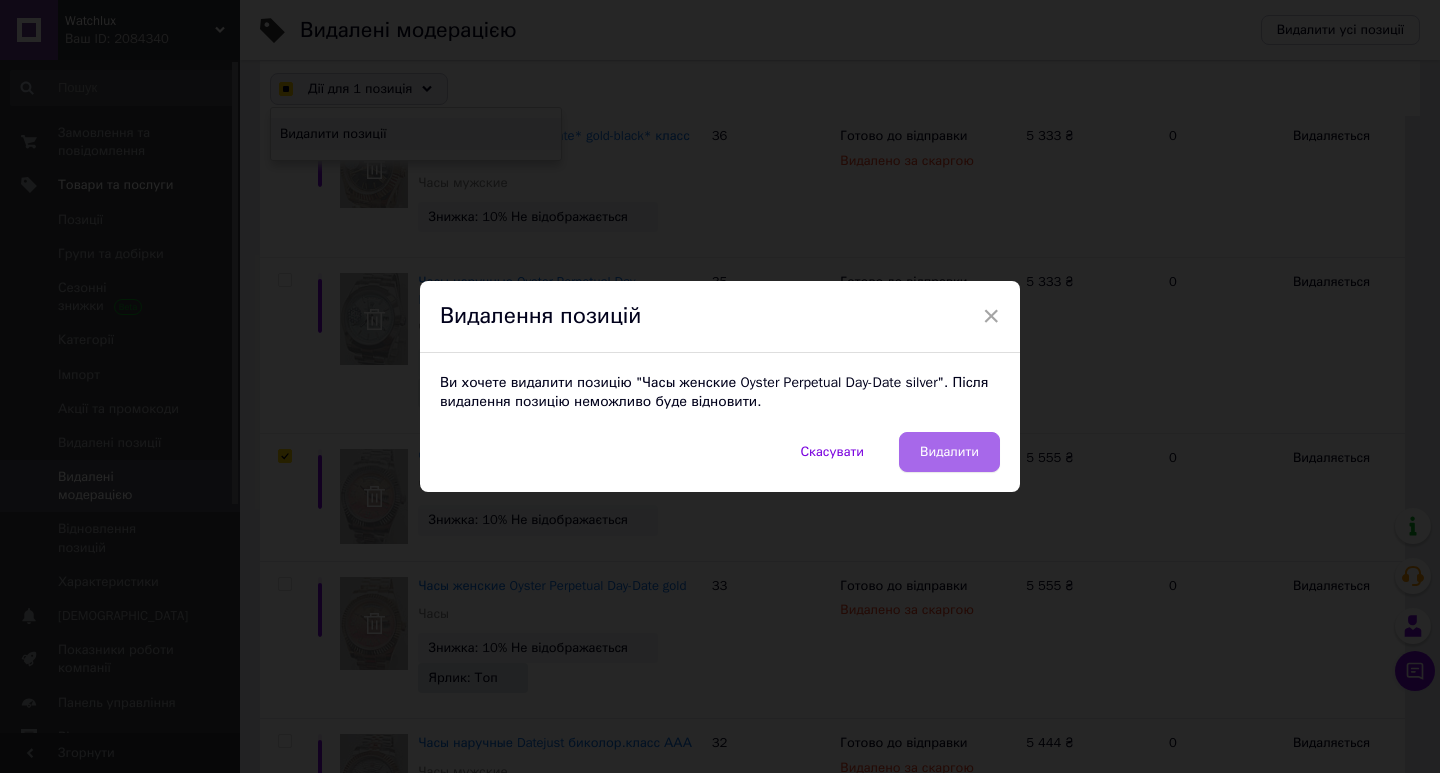click on "Видалити" at bounding box center (949, 452) 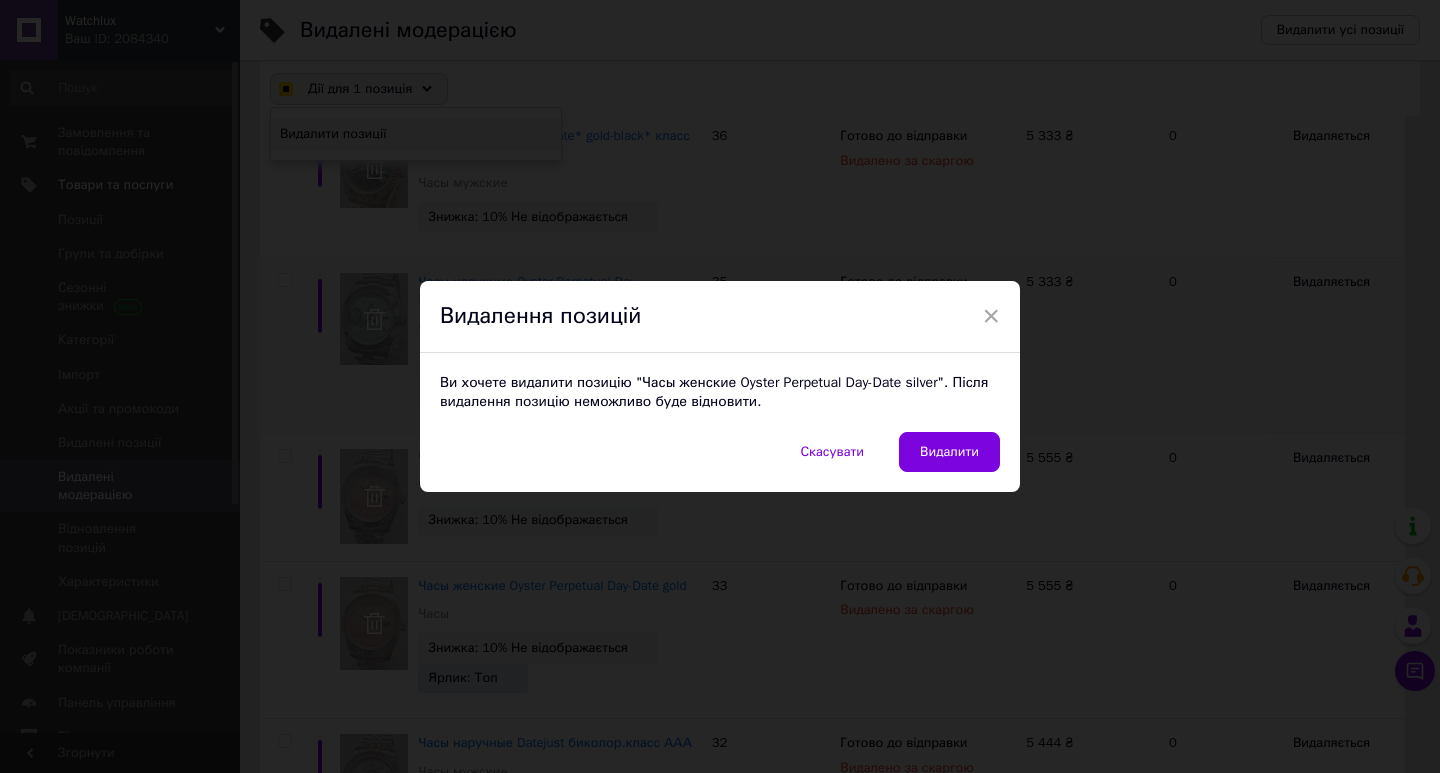 checkbox on "false" 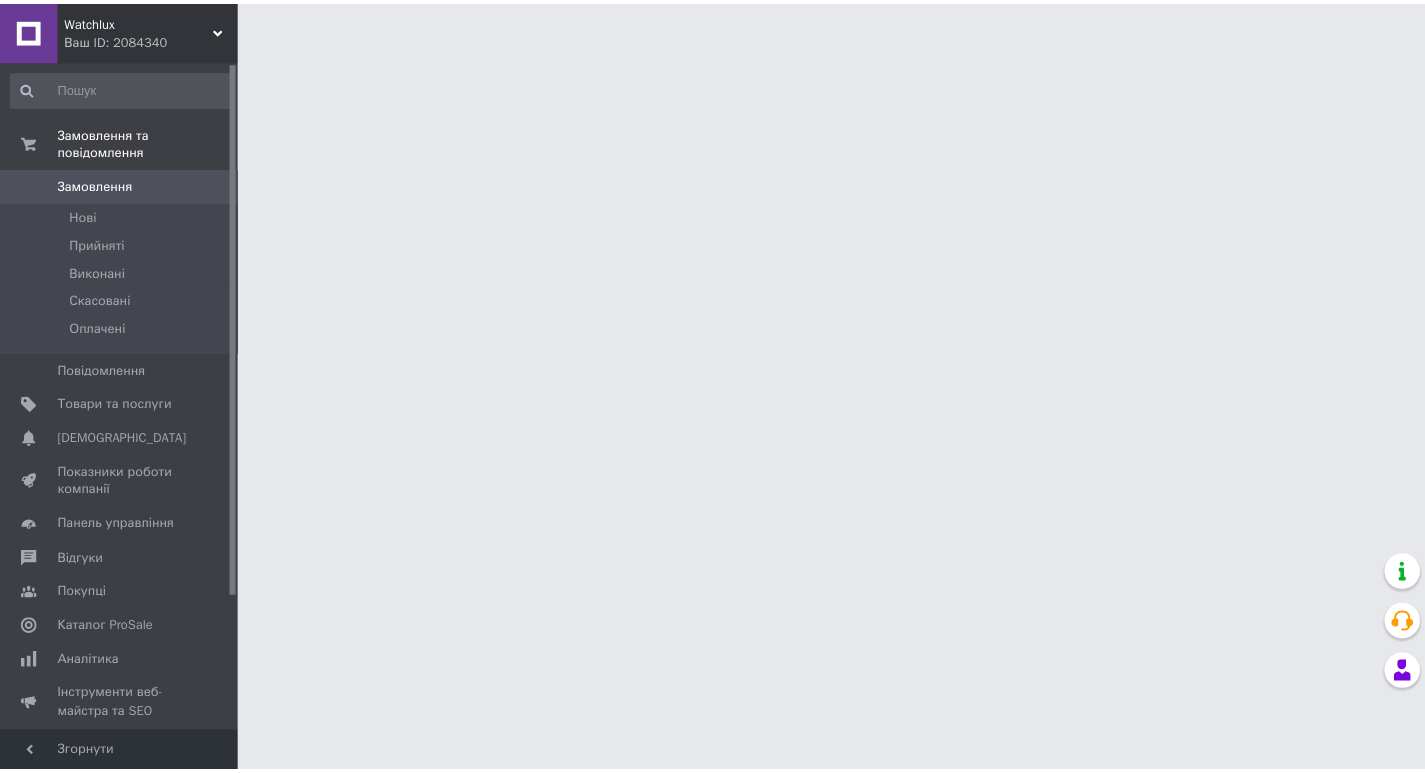 scroll, scrollTop: 0, scrollLeft: 0, axis: both 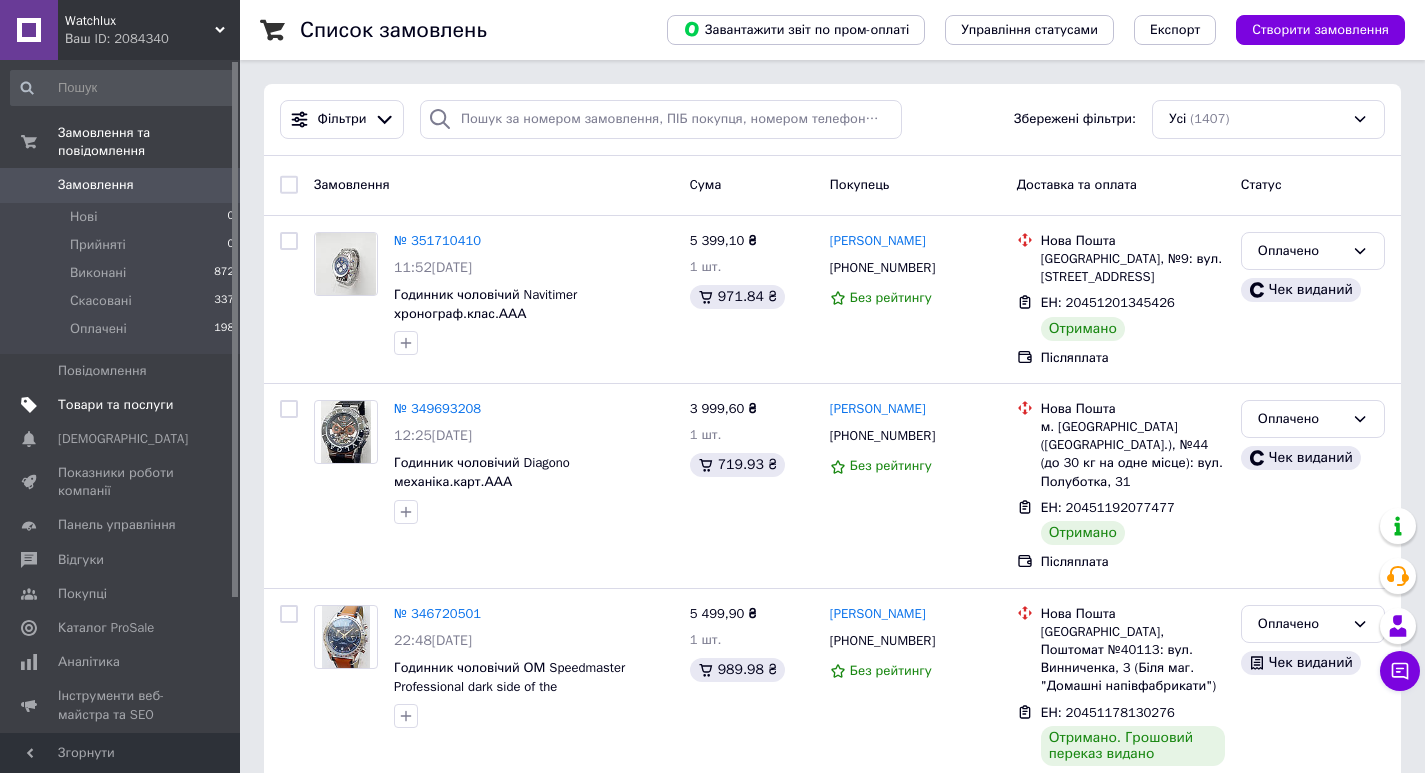 click on "Товари та послуги" at bounding box center (115, 405) 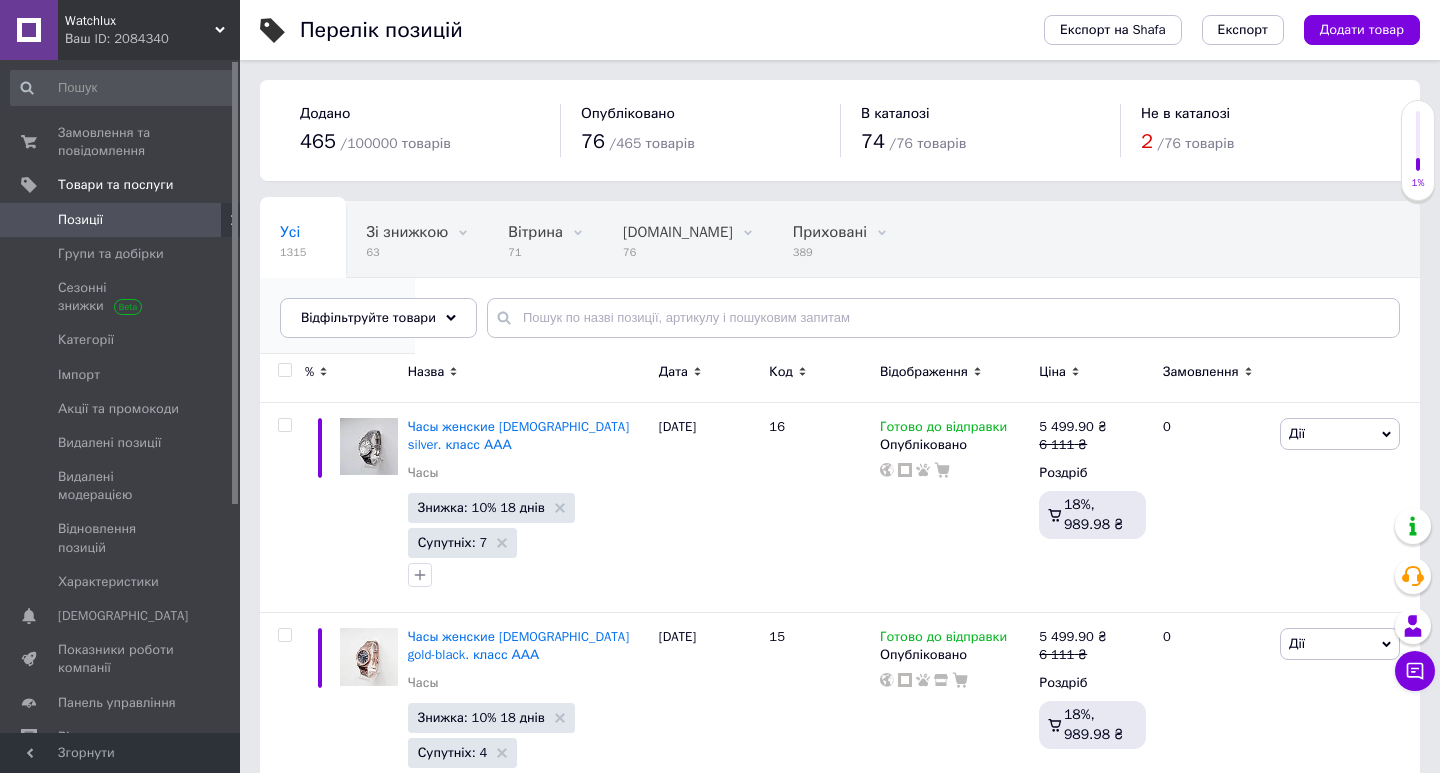 click on "Опубліковані" at bounding box center [327, 308] 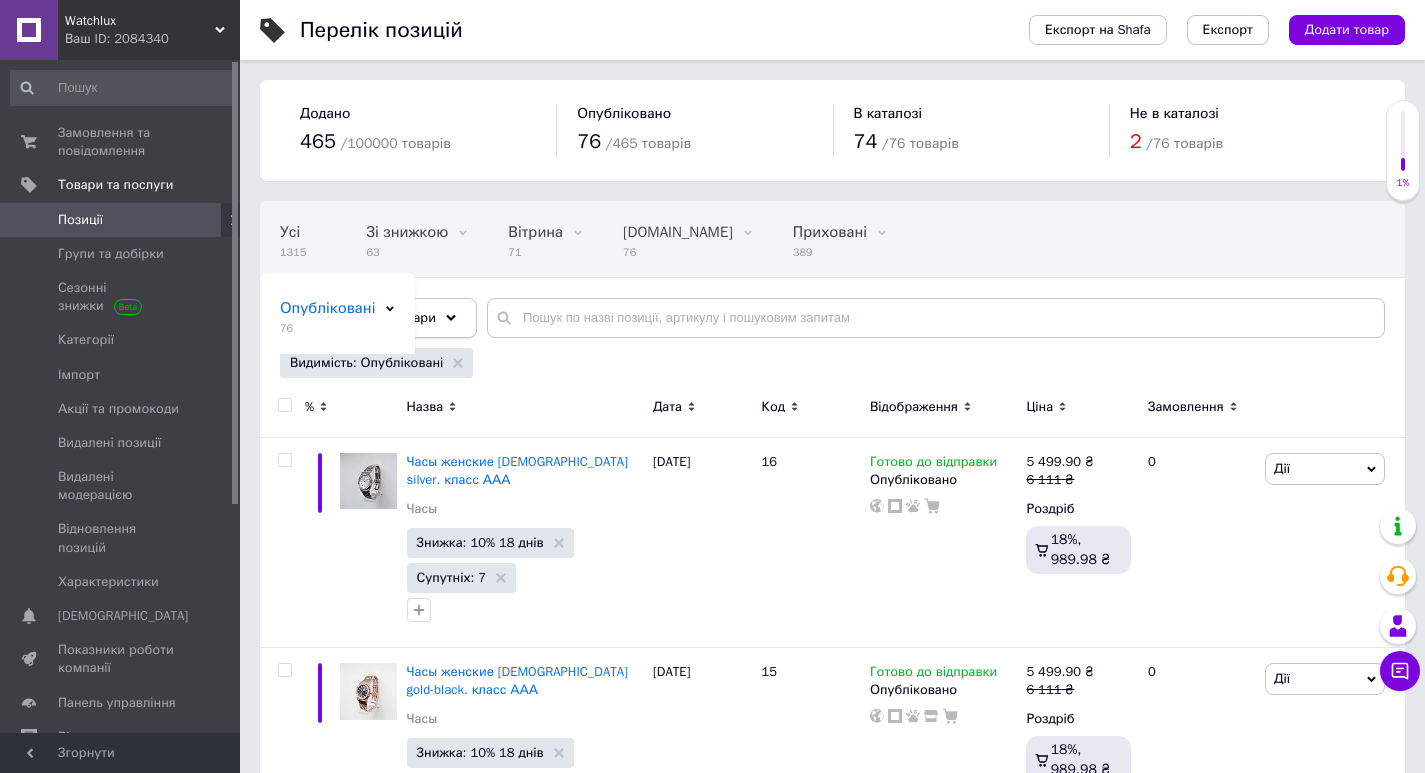 click on "Відфільтруйте товари" at bounding box center [368, 317] 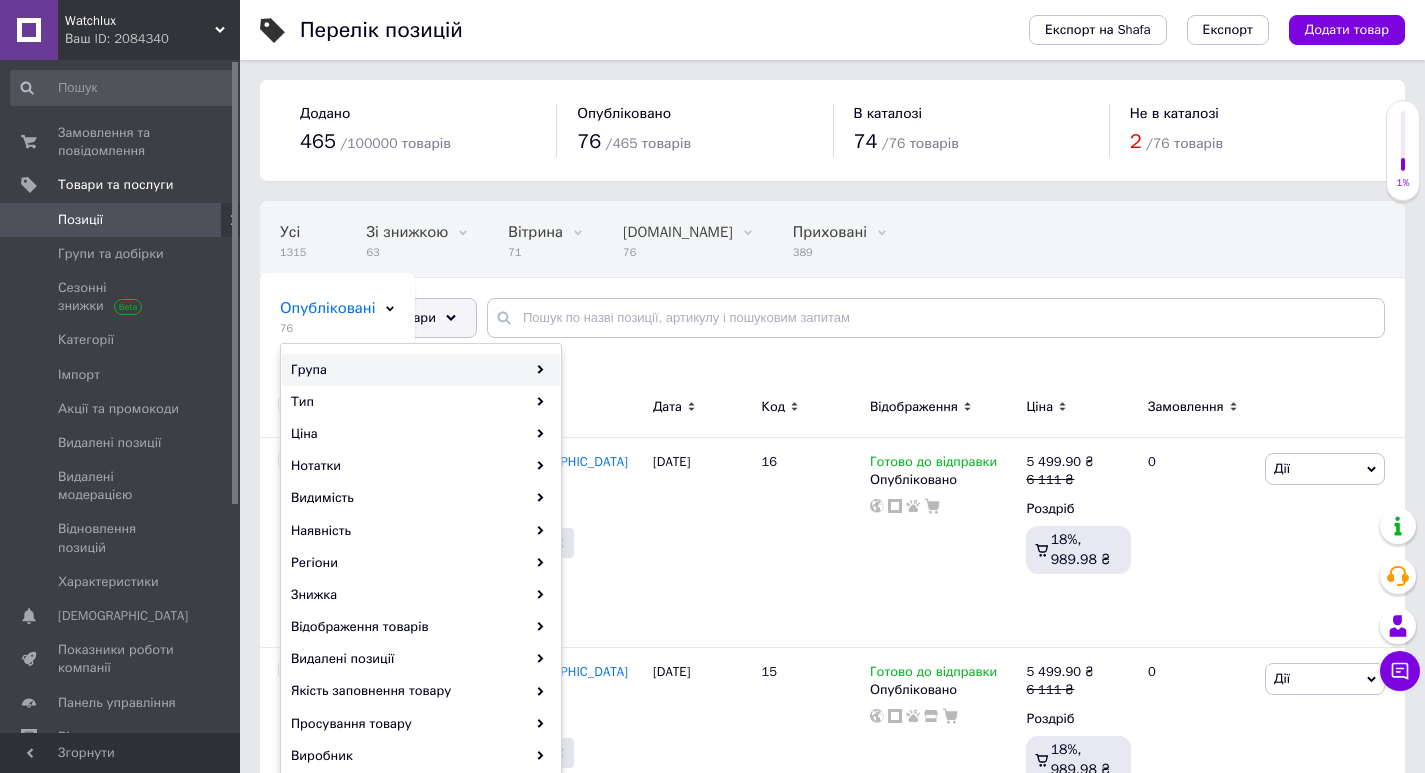 click 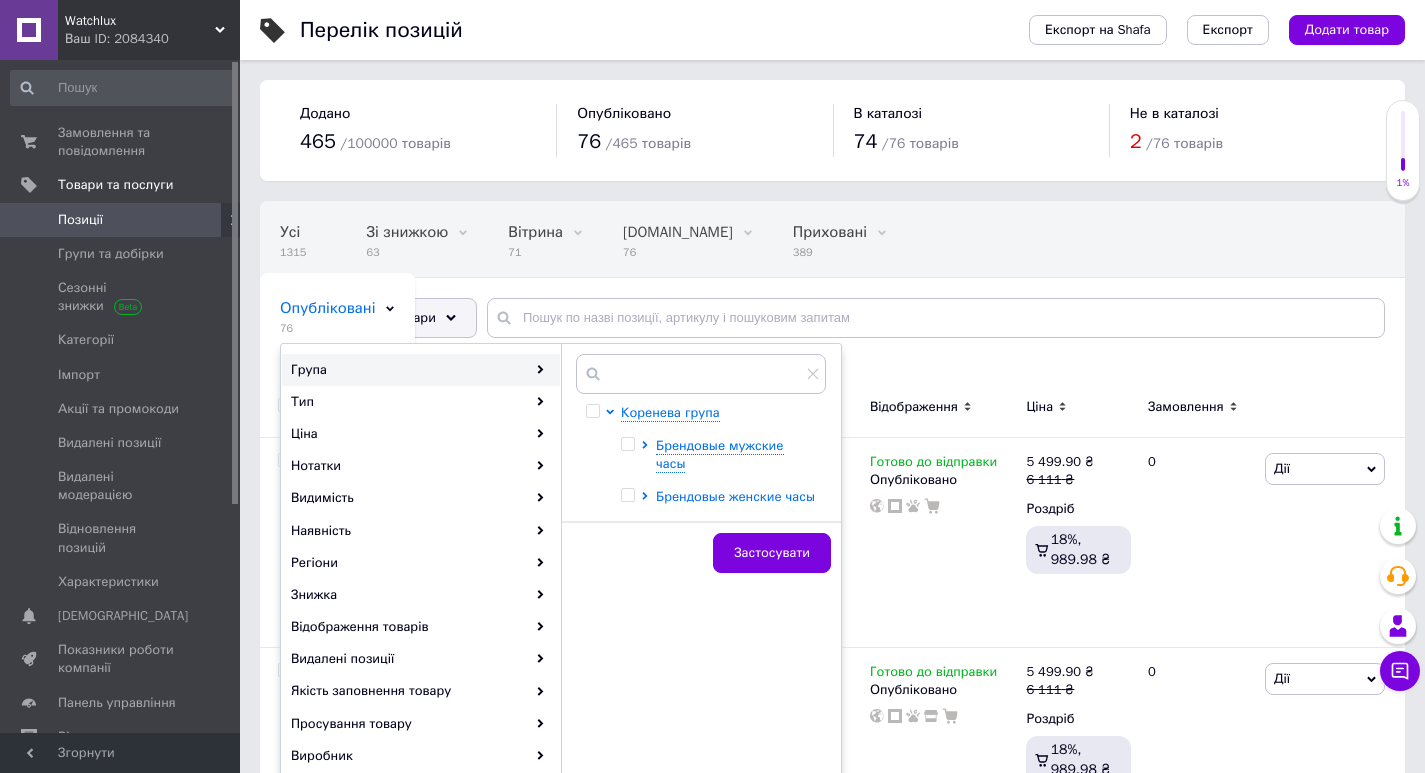 click on "Брендовые женские часы" at bounding box center [735, 496] 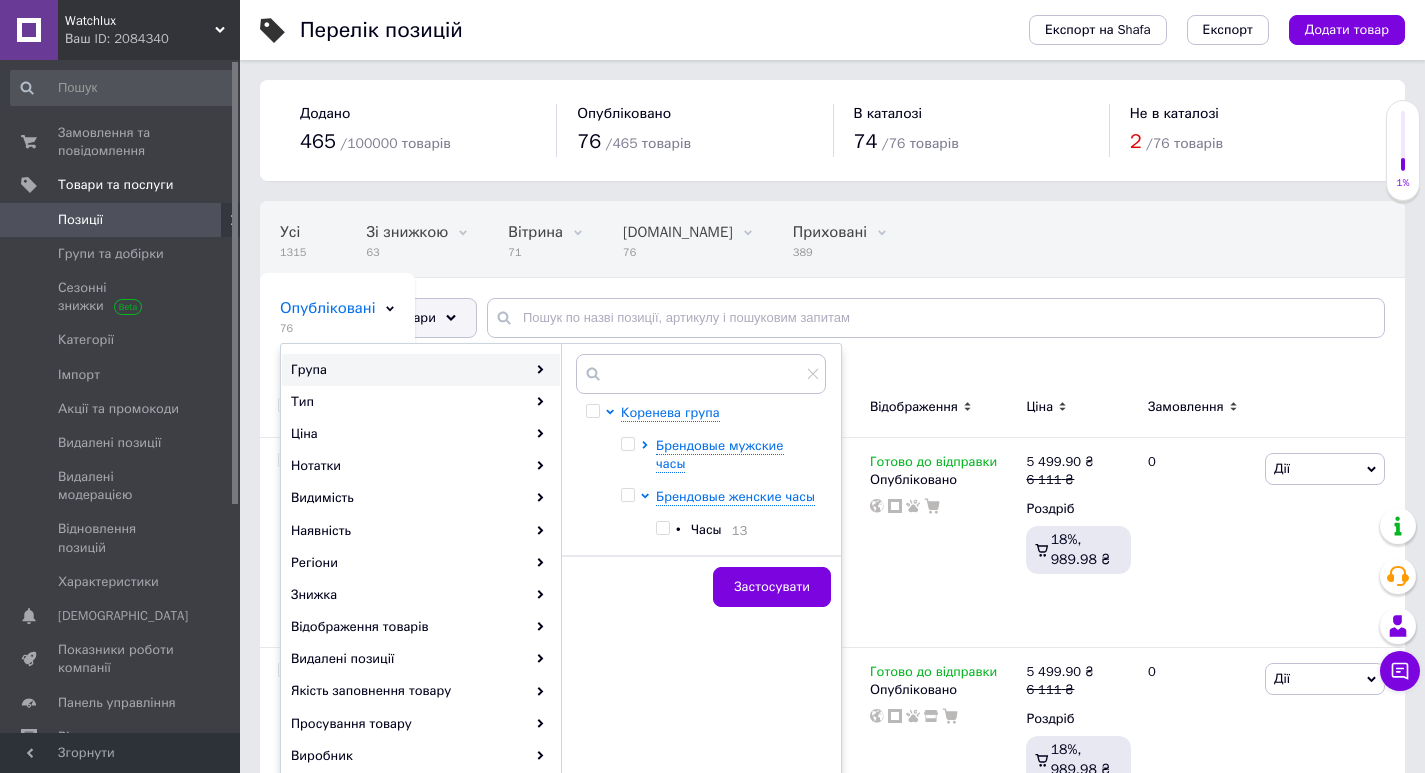 click at bounding box center (662, 528) 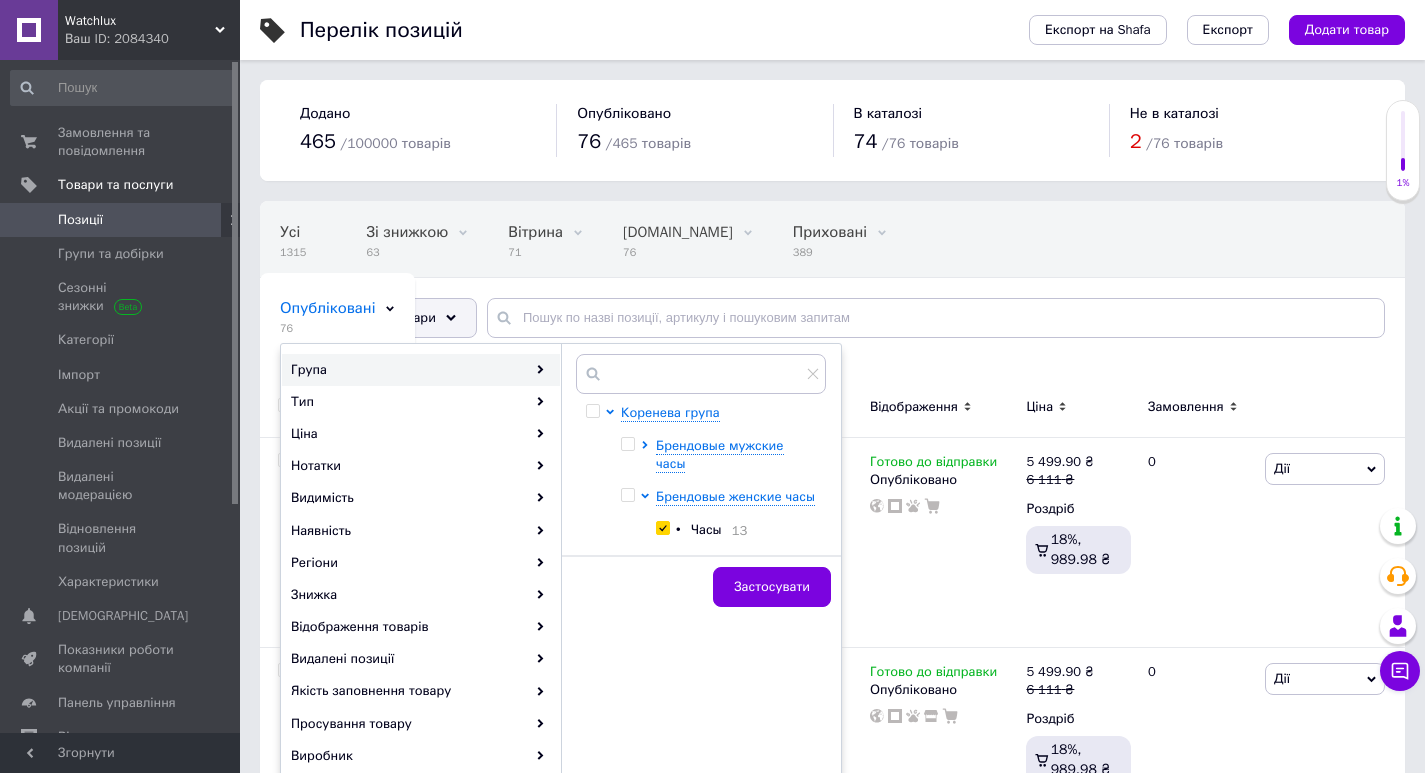 checkbox on "true" 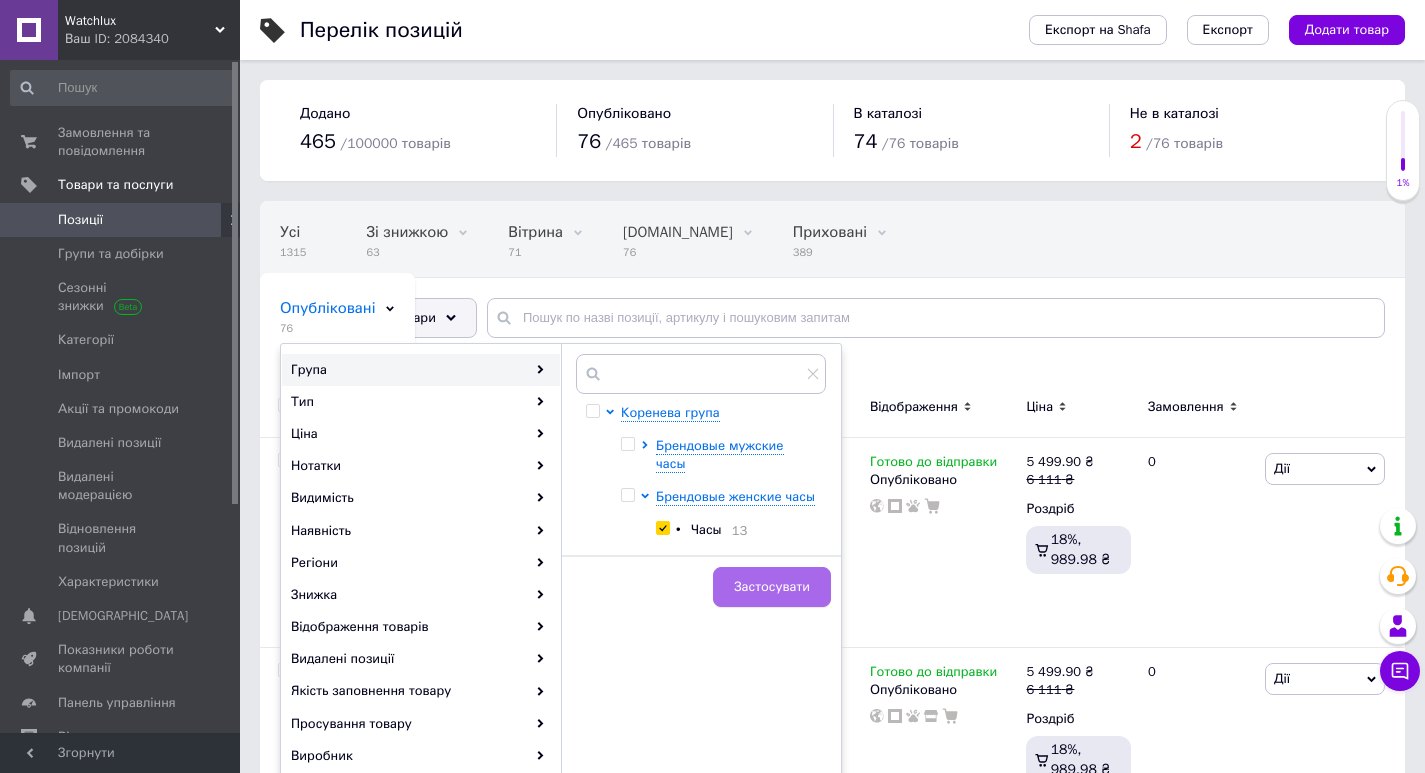 click on "Застосувати" at bounding box center (772, 587) 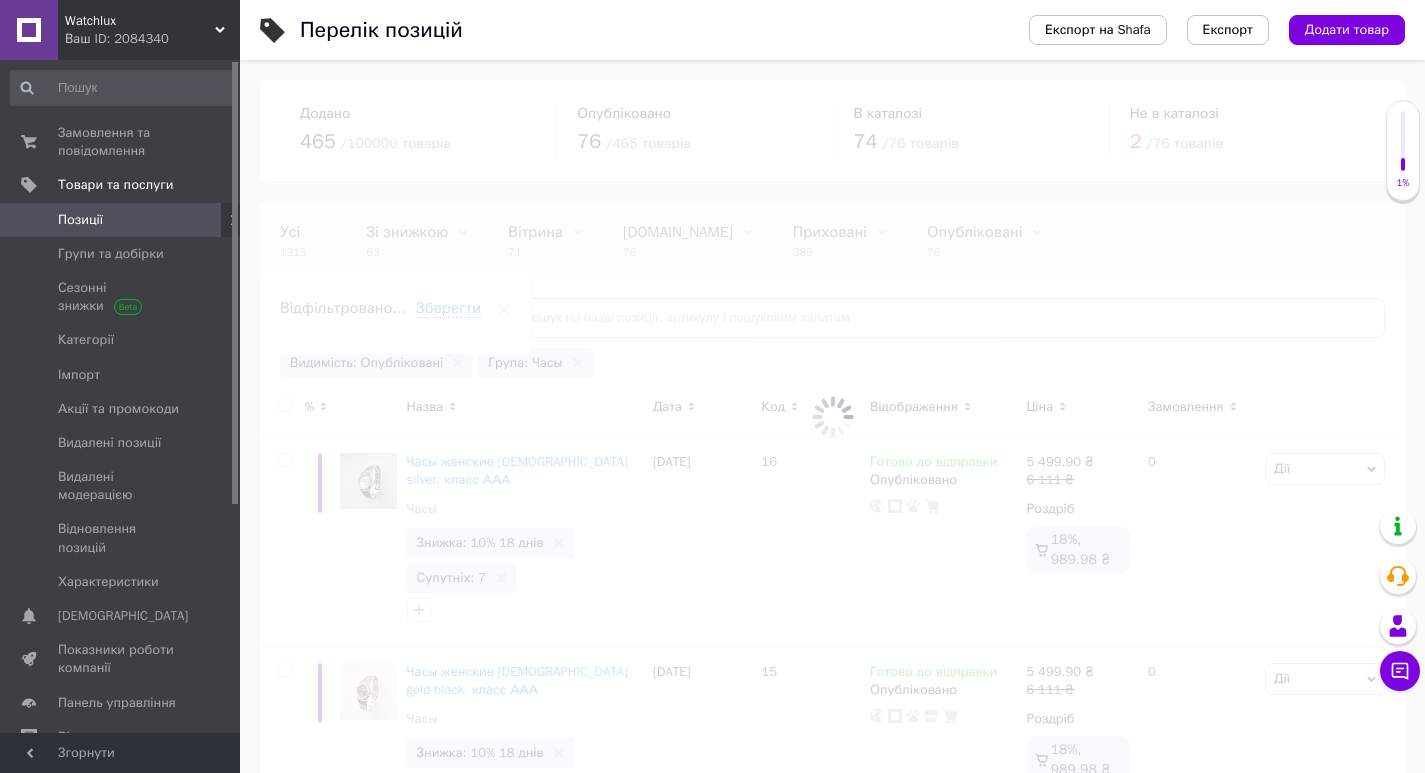 scroll, scrollTop: 0, scrollLeft: 21, axis: horizontal 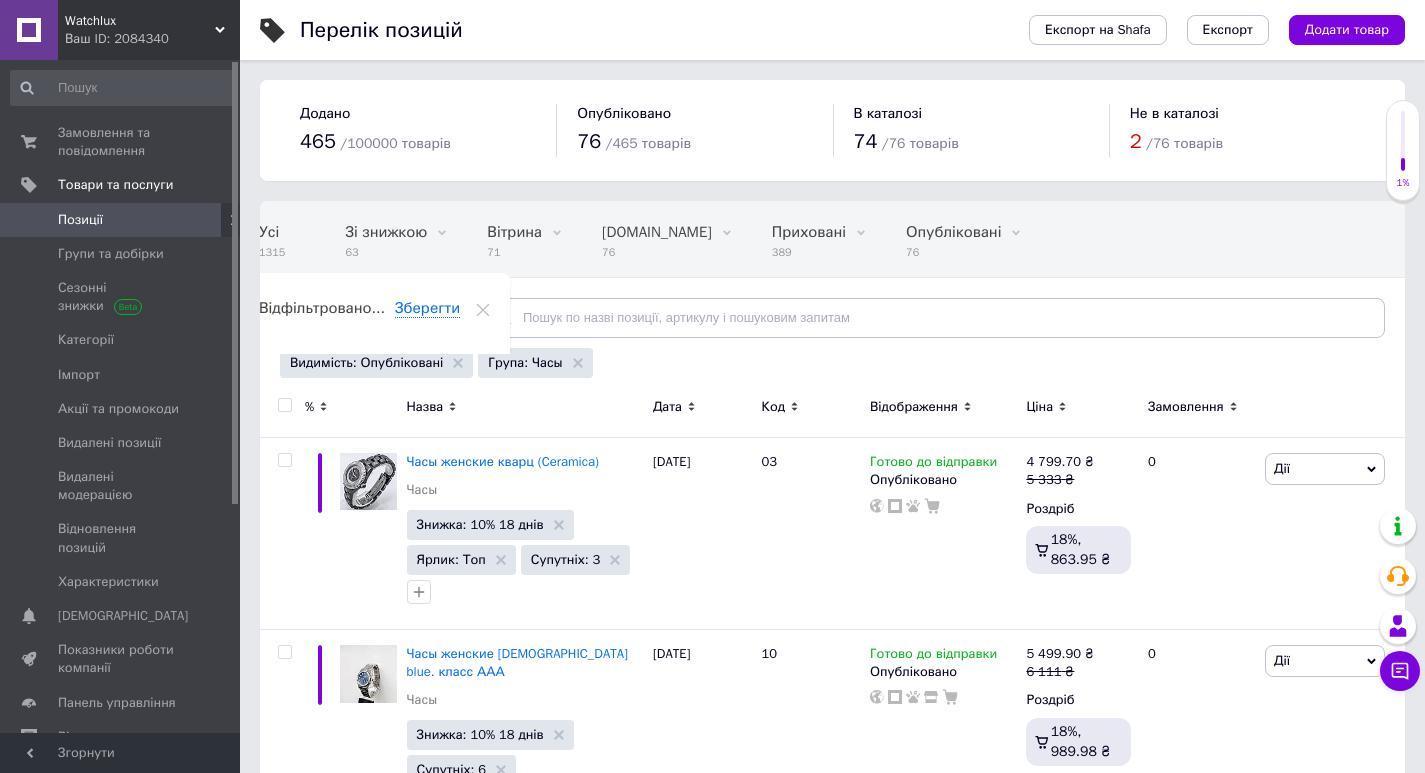 click on "Код" at bounding box center [773, 407] 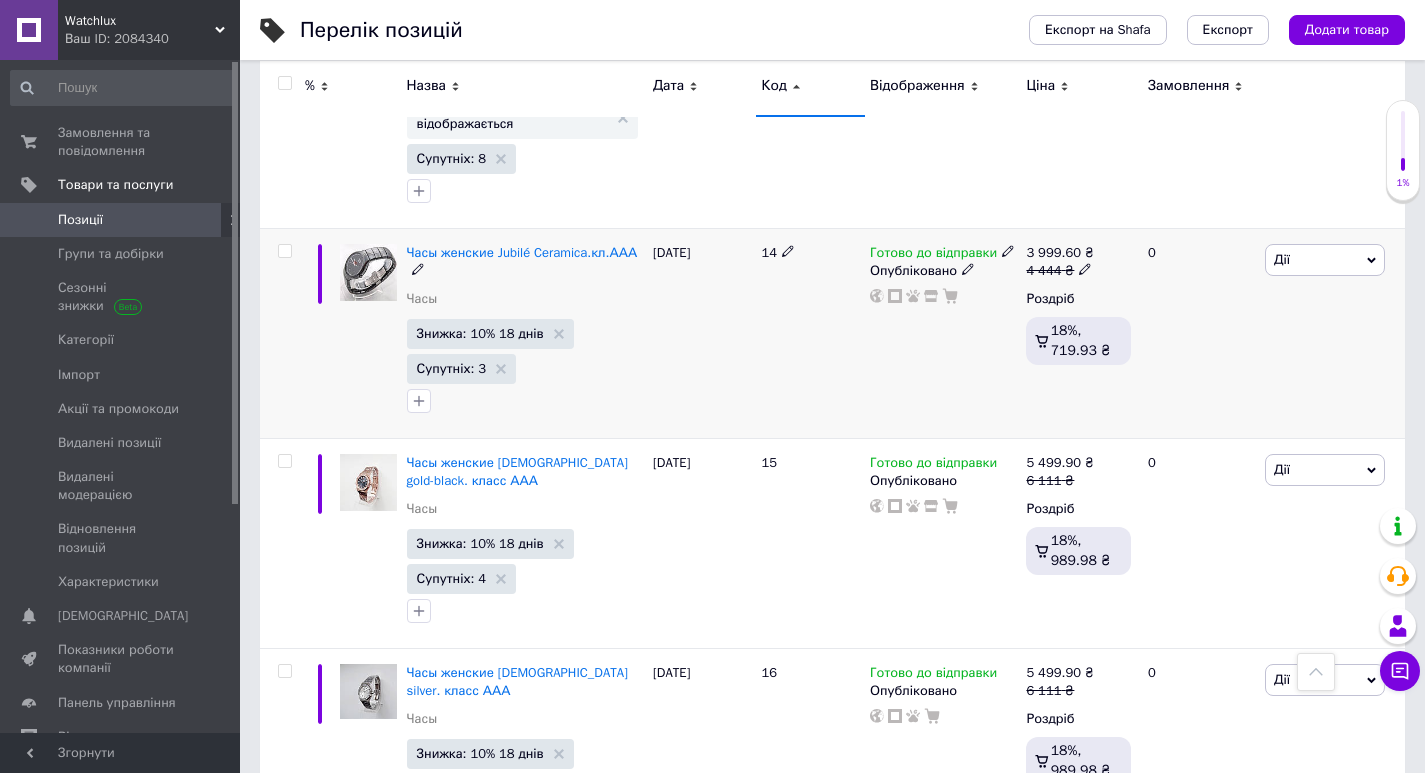 scroll, scrollTop: 1700, scrollLeft: 0, axis: vertical 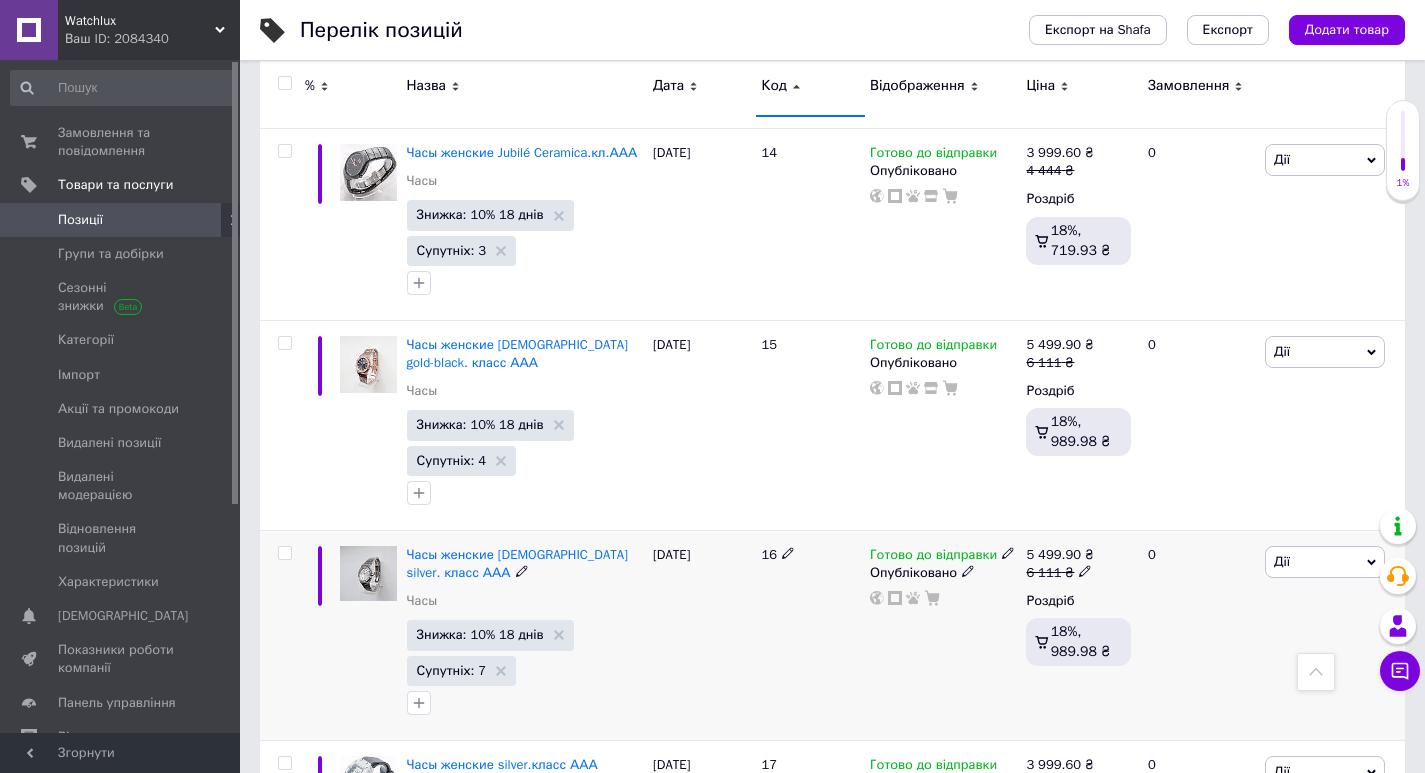 click on "Дії" at bounding box center (1325, 562) 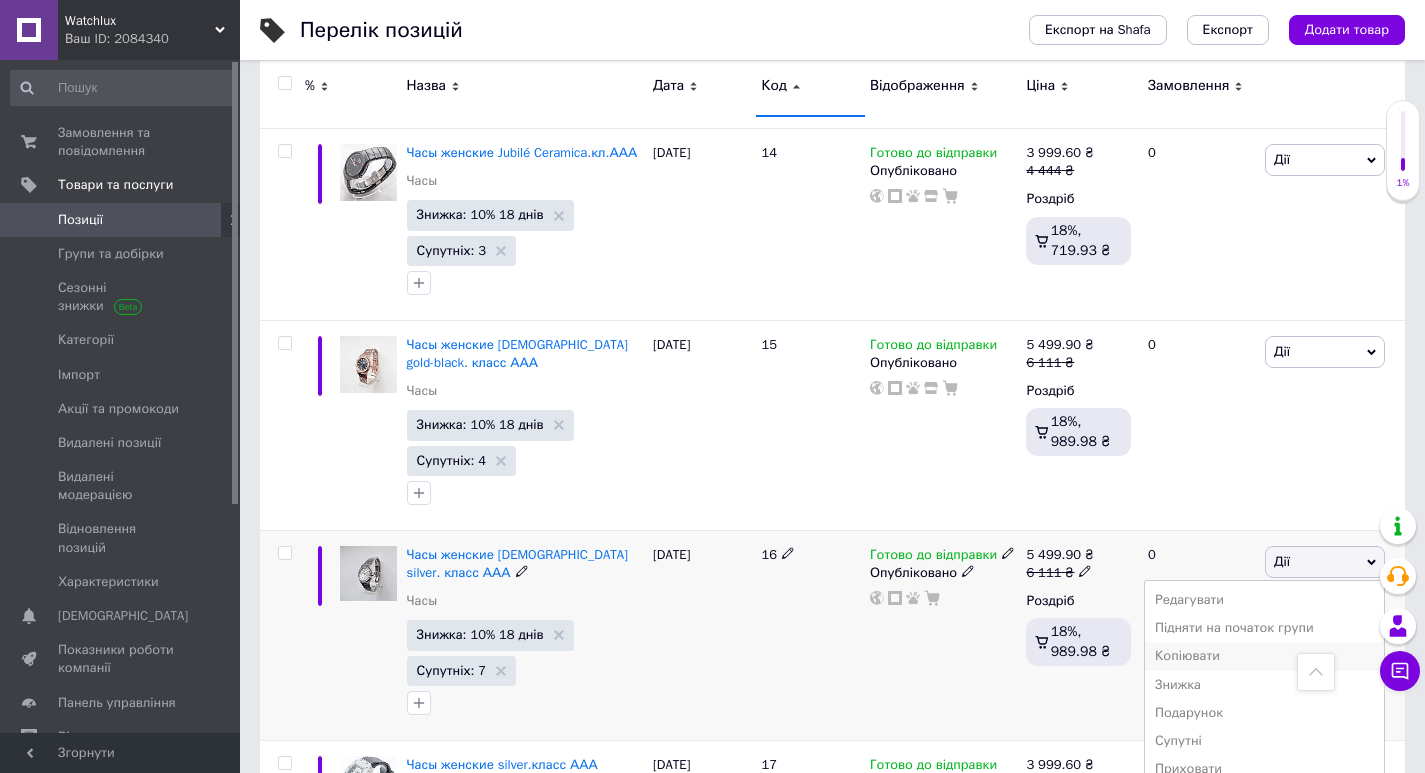 click on "Копіювати" at bounding box center (1264, 656) 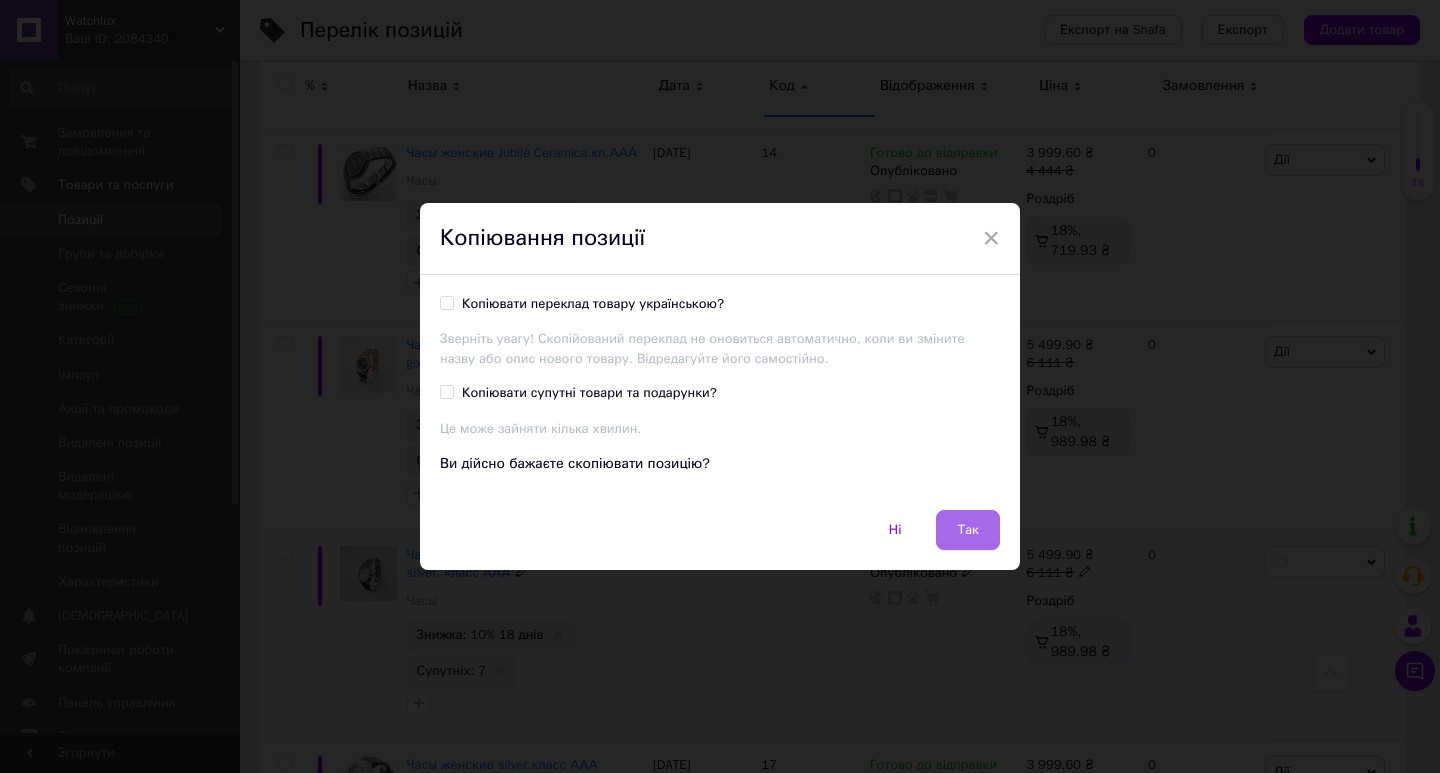 click on "Так" at bounding box center (968, 530) 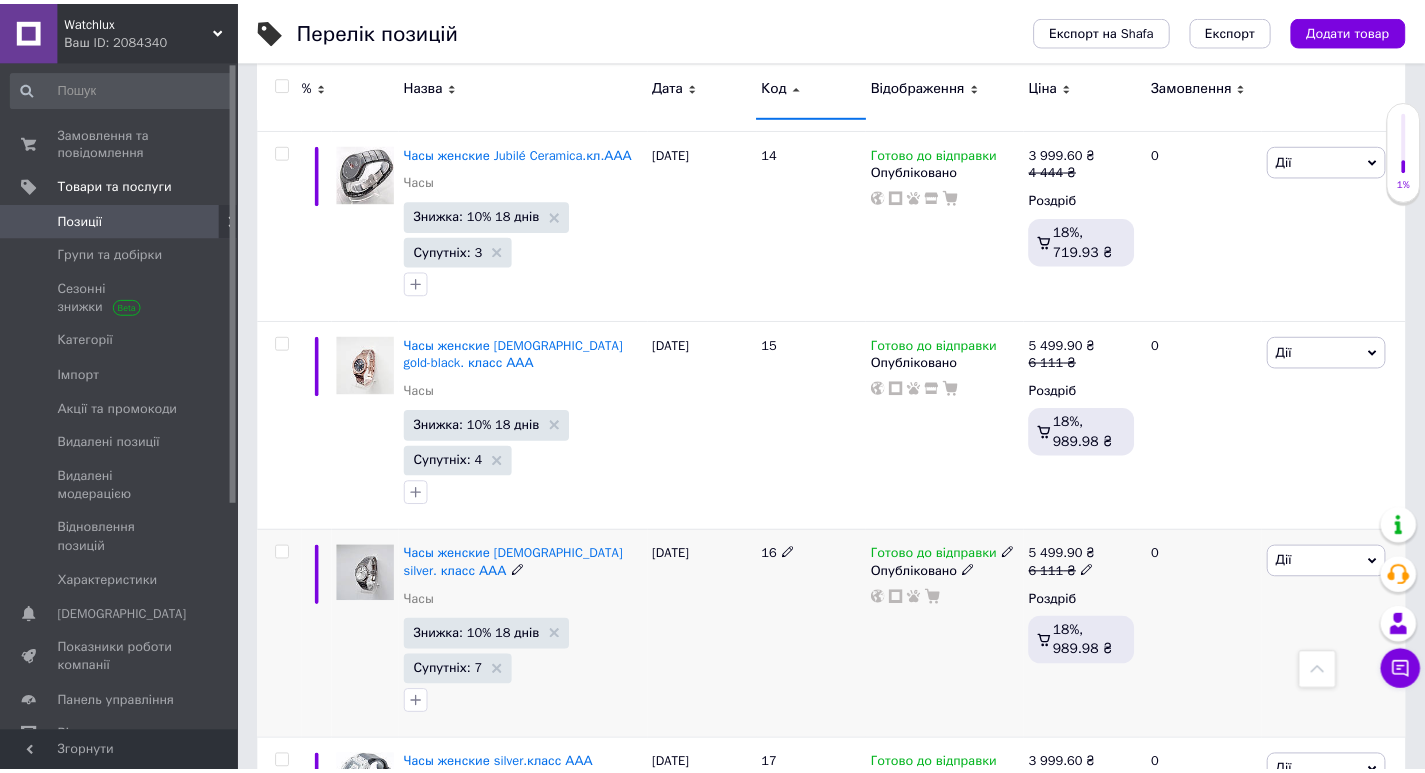 scroll, scrollTop: 0, scrollLeft: 21, axis: horizontal 